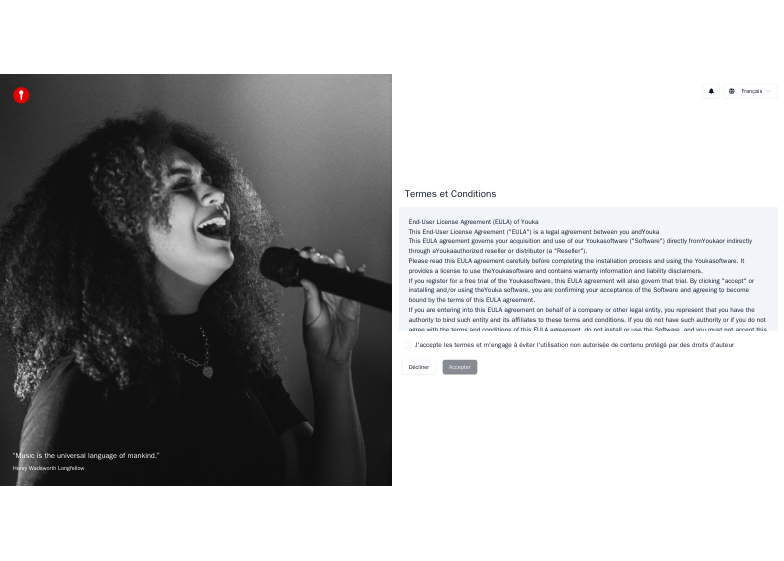 scroll, scrollTop: 0, scrollLeft: 0, axis: both 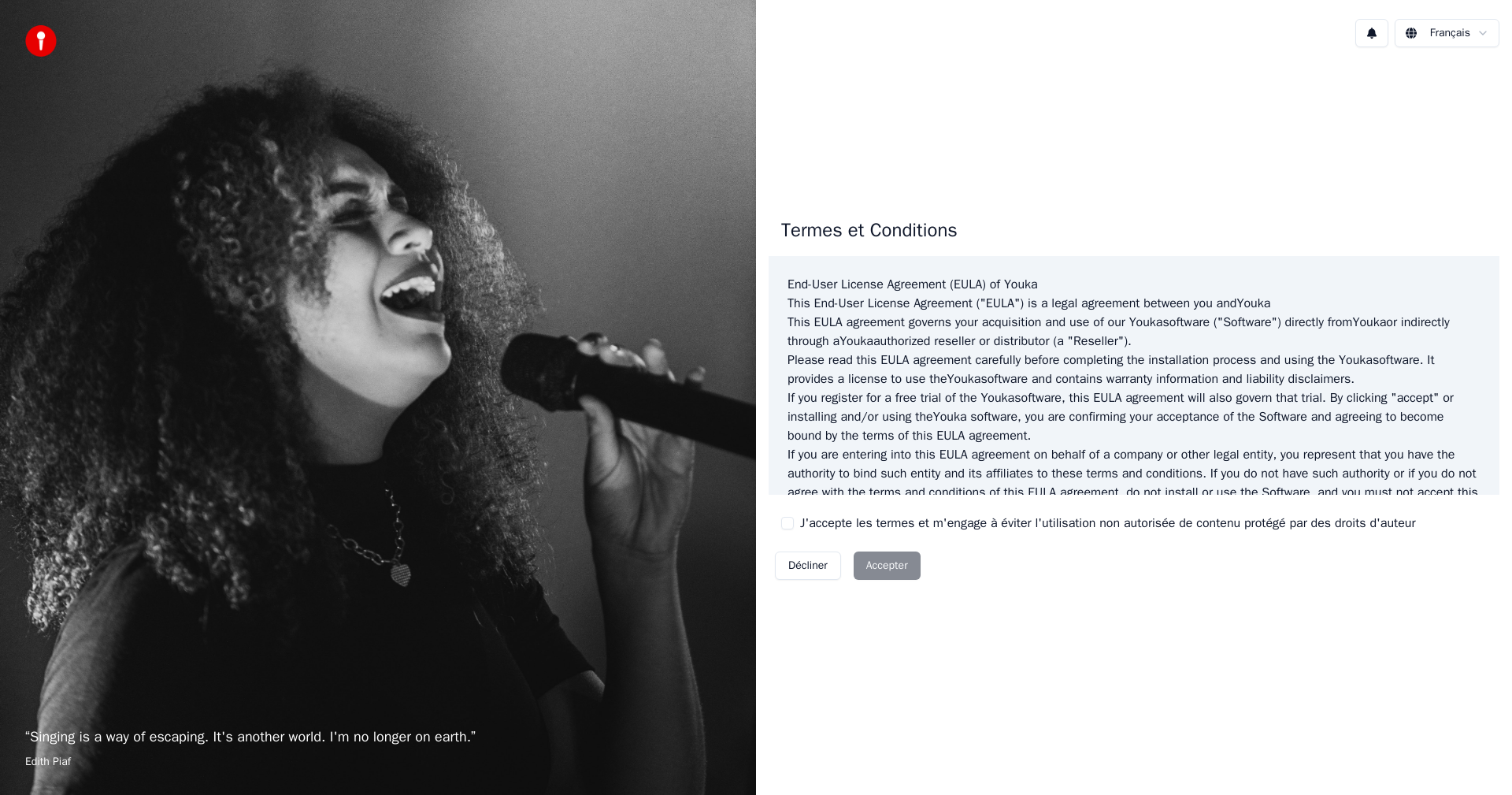click on "J'accepte les termes et m'engage à éviter l'utilisation non autorisée de contenu protégé par des droits d'auteur" at bounding box center [788, 523] 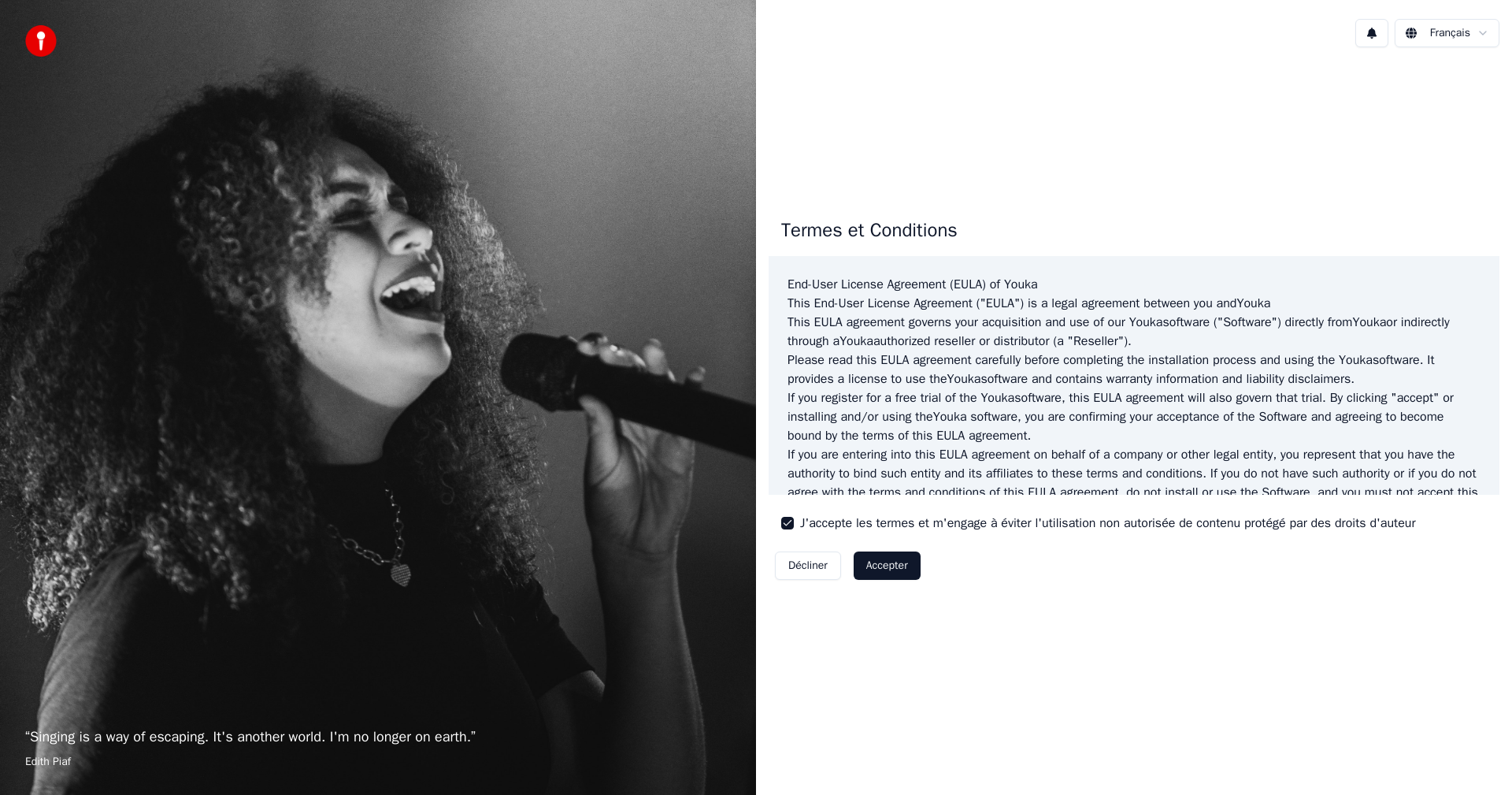 click on "Accepter" at bounding box center [887, 566] 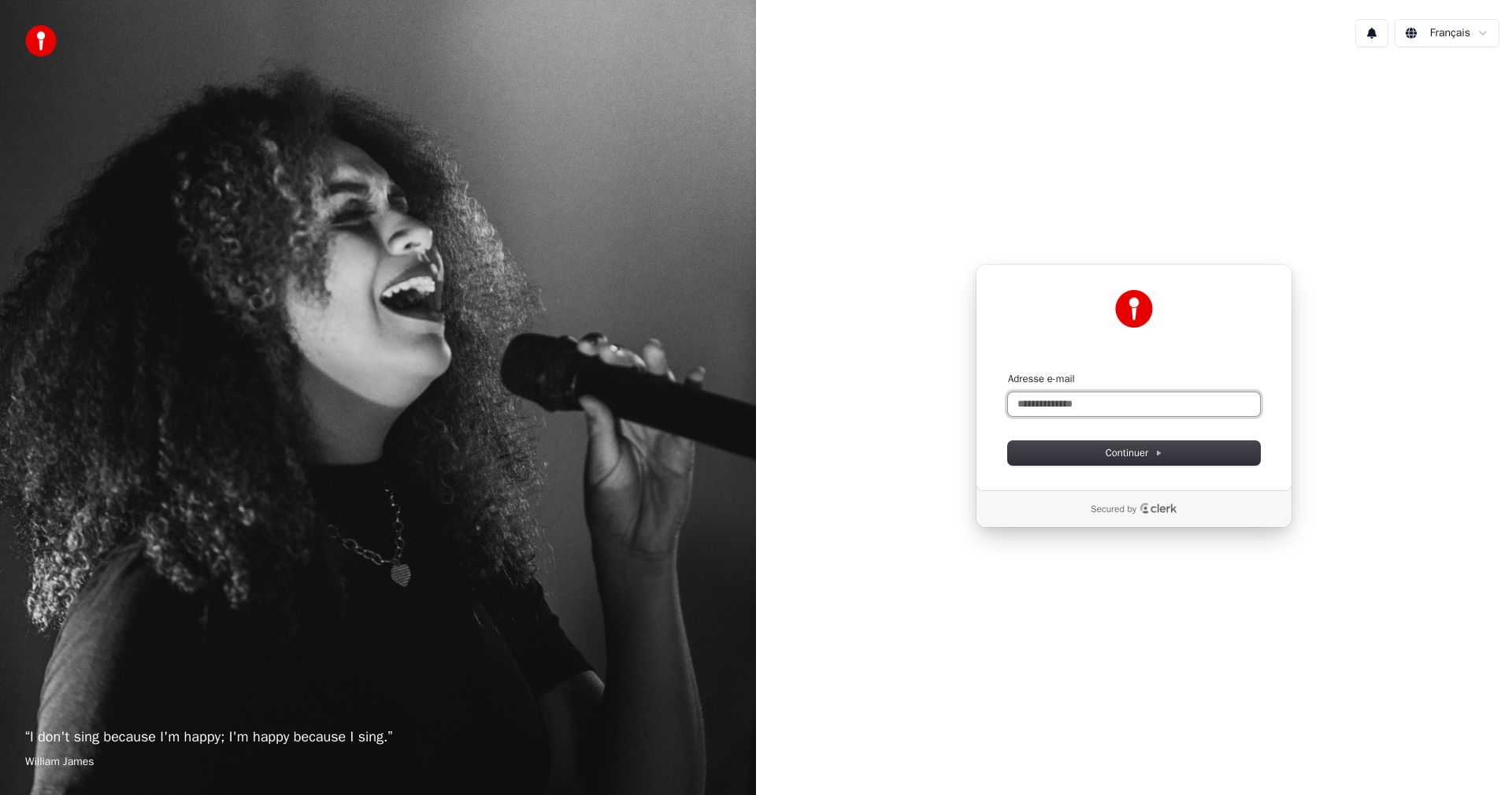 click on "Adresse e-mail" at bounding box center (1134, 404) 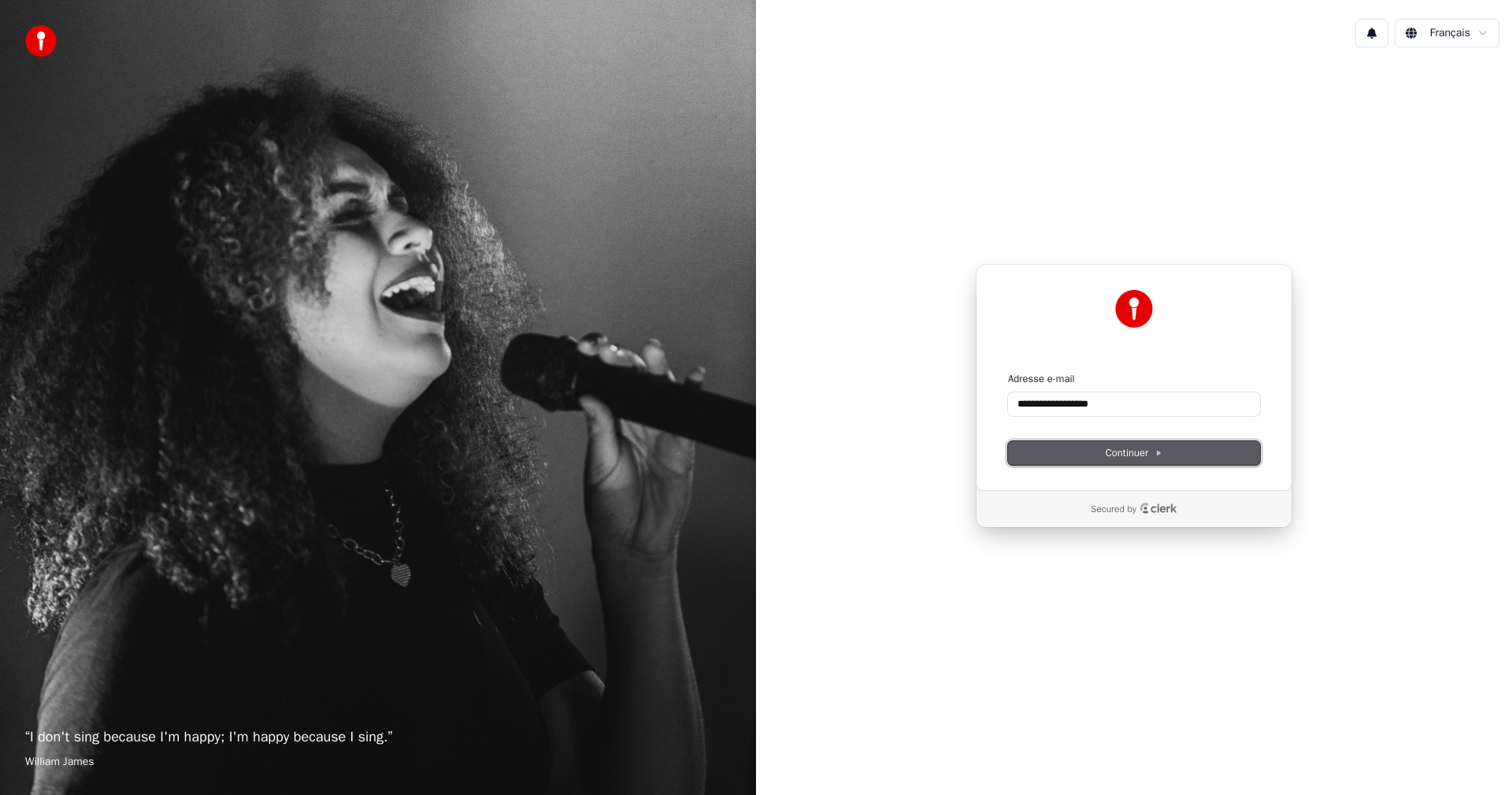 click on "Continuer" at bounding box center (1134, 453) 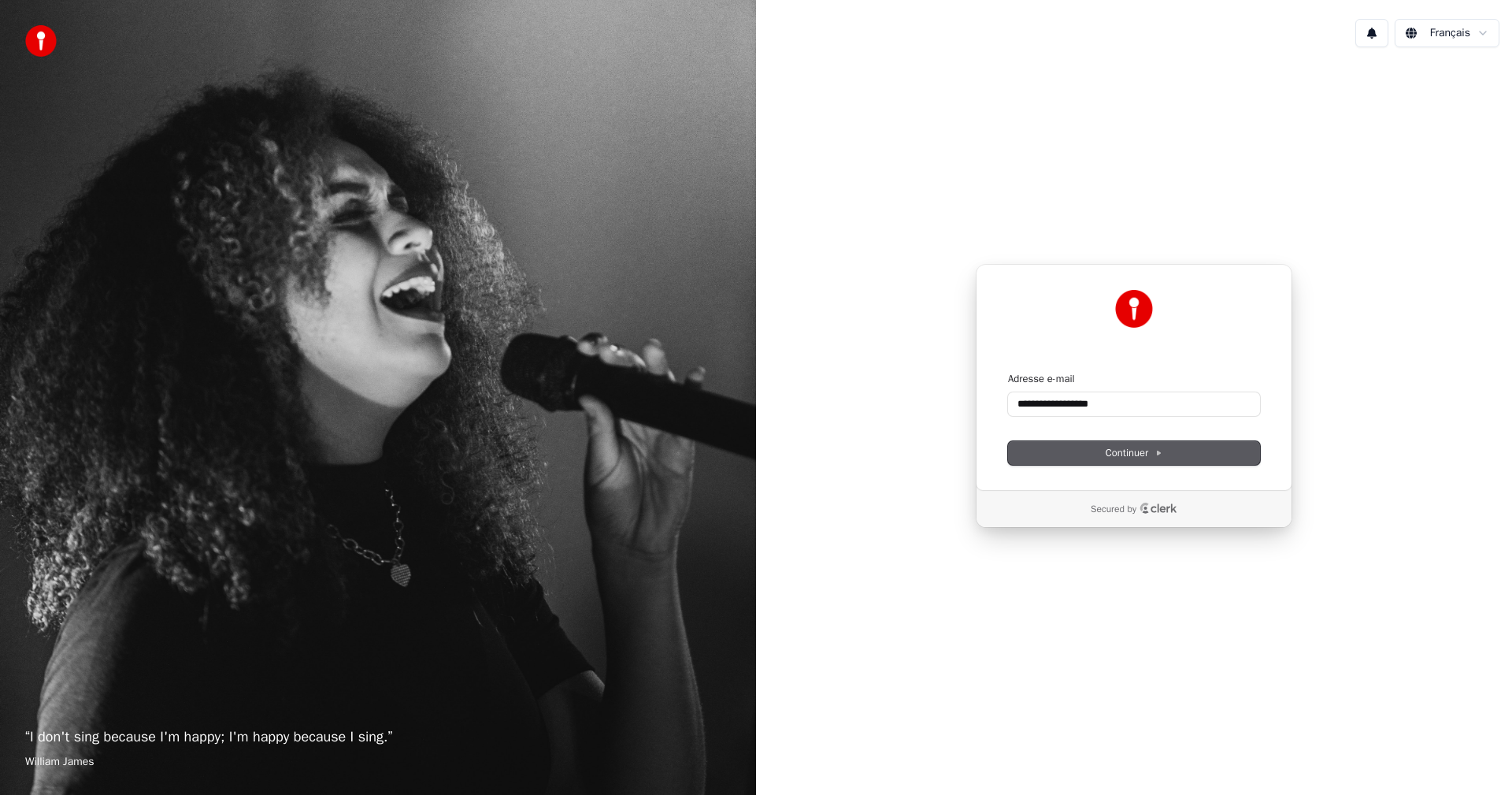 type on "**********" 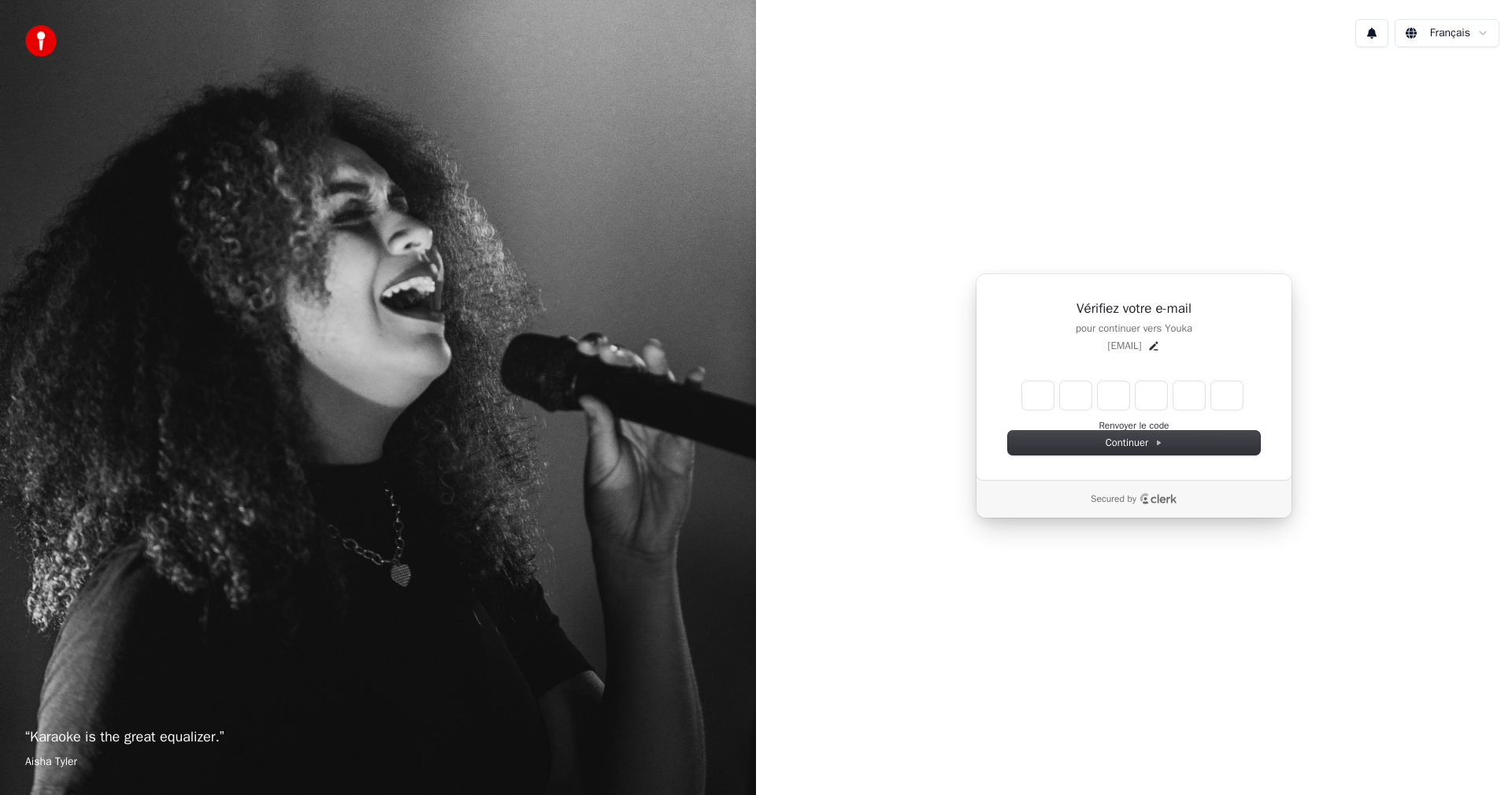 type on "*" 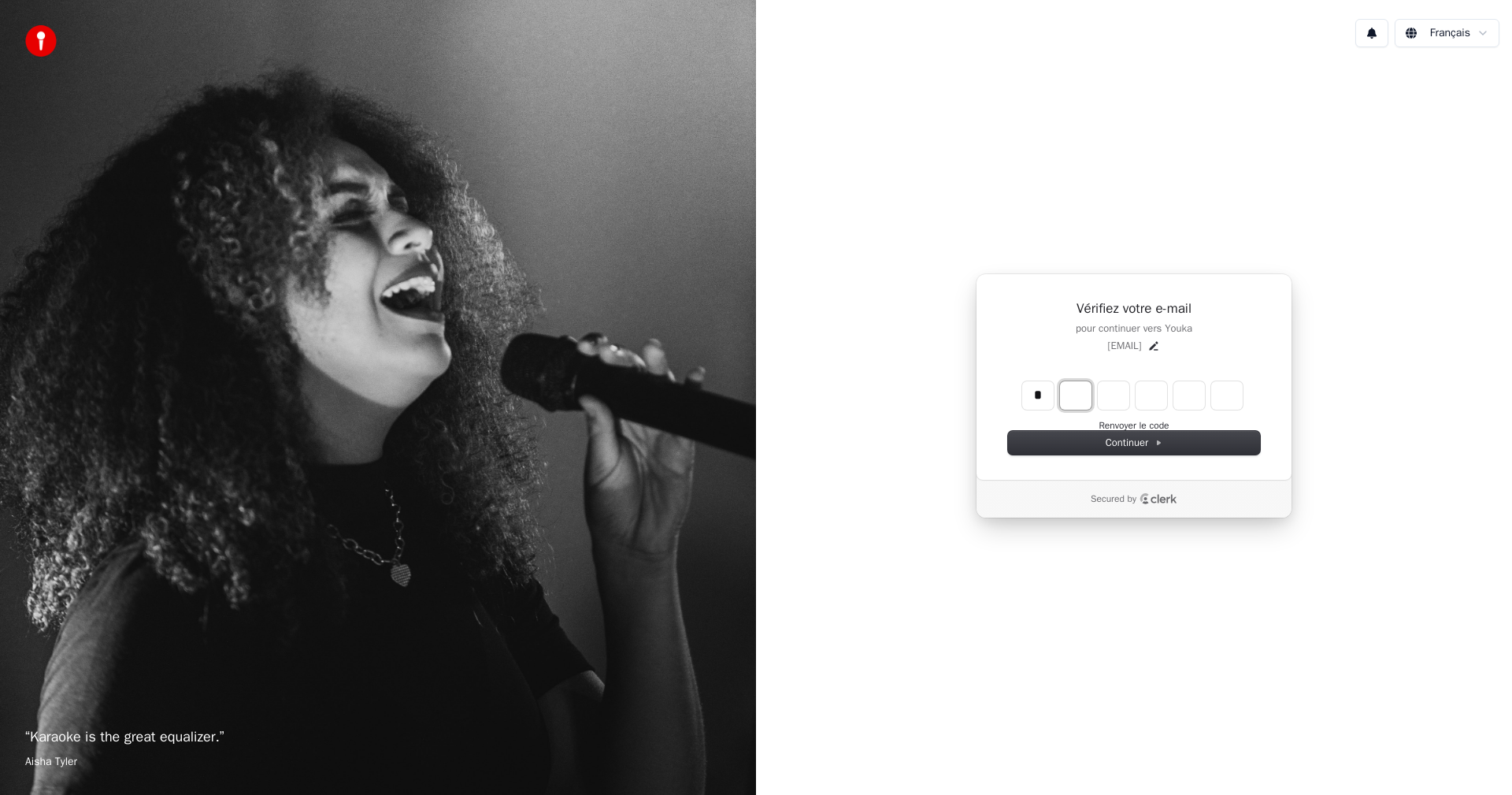 type on "*" 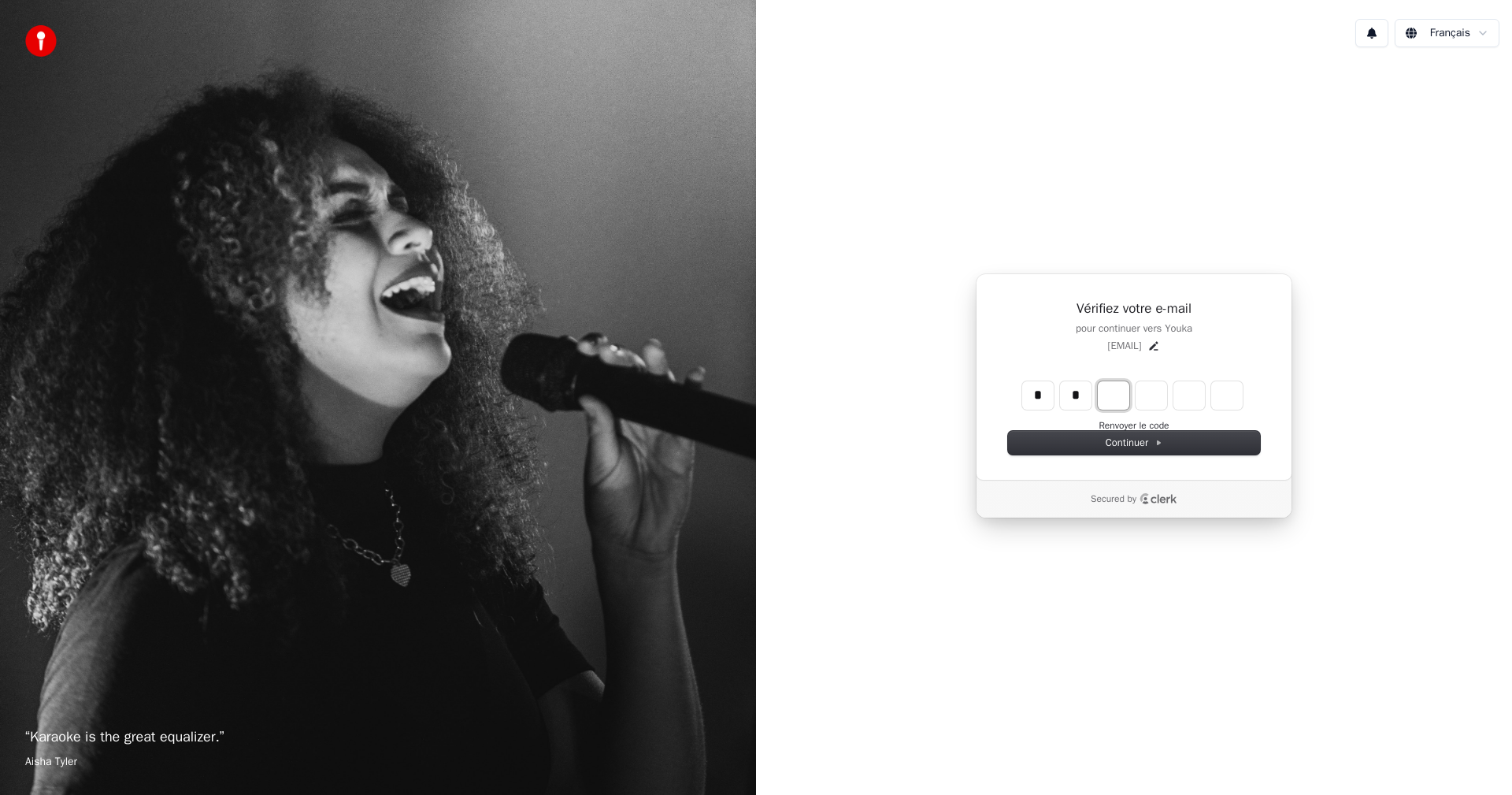 type on "**" 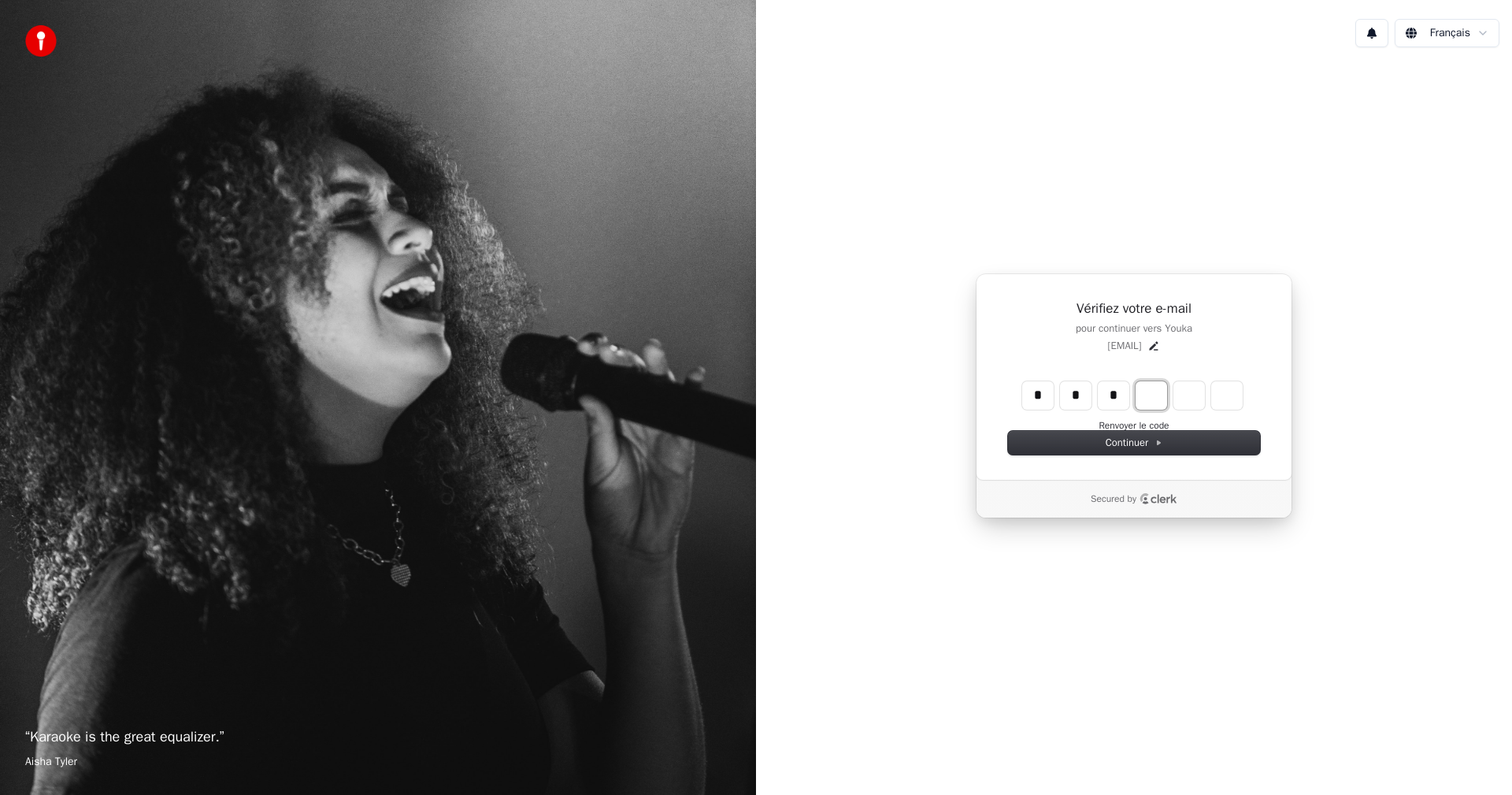 type on "***" 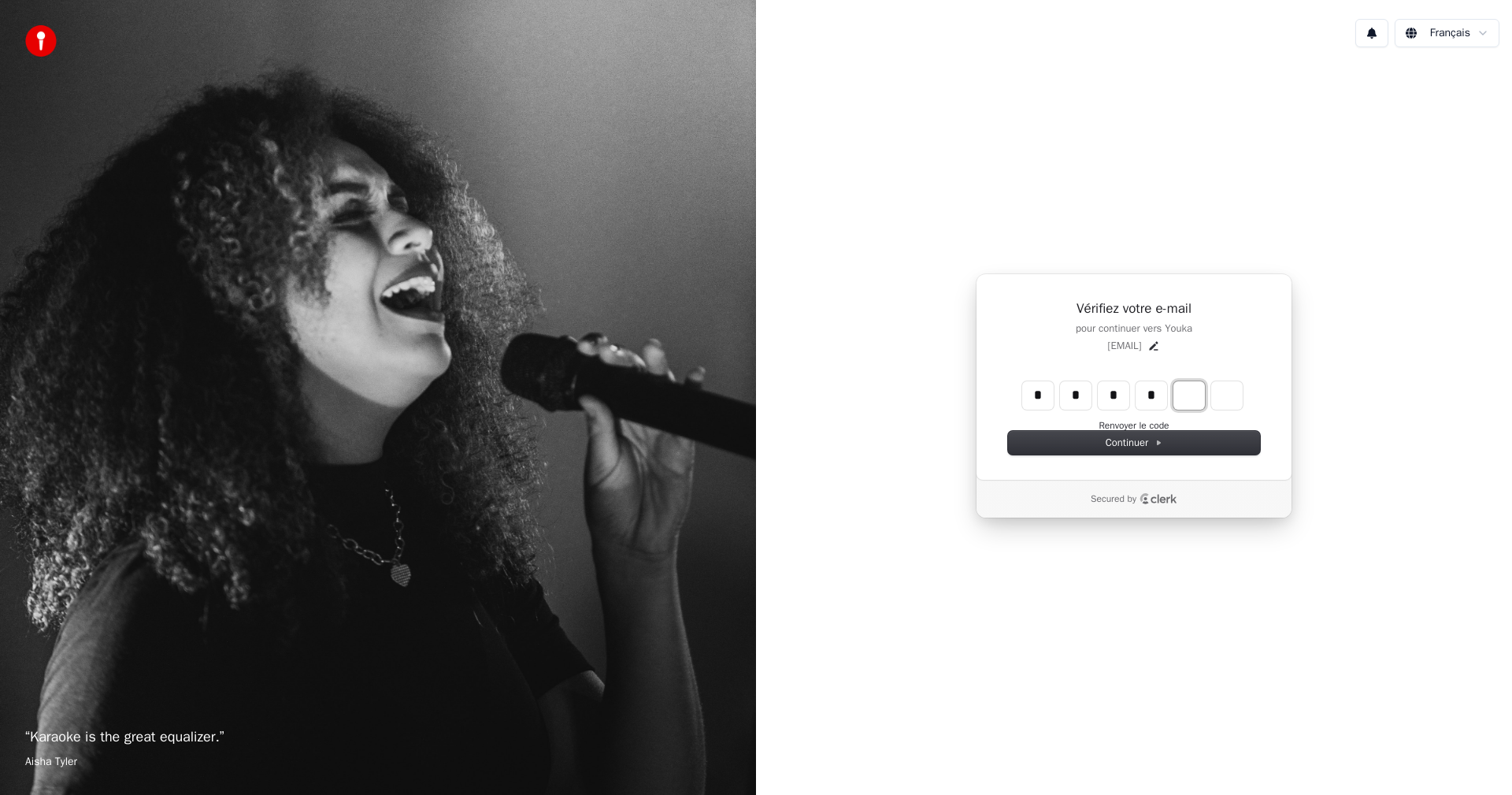 type on "****" 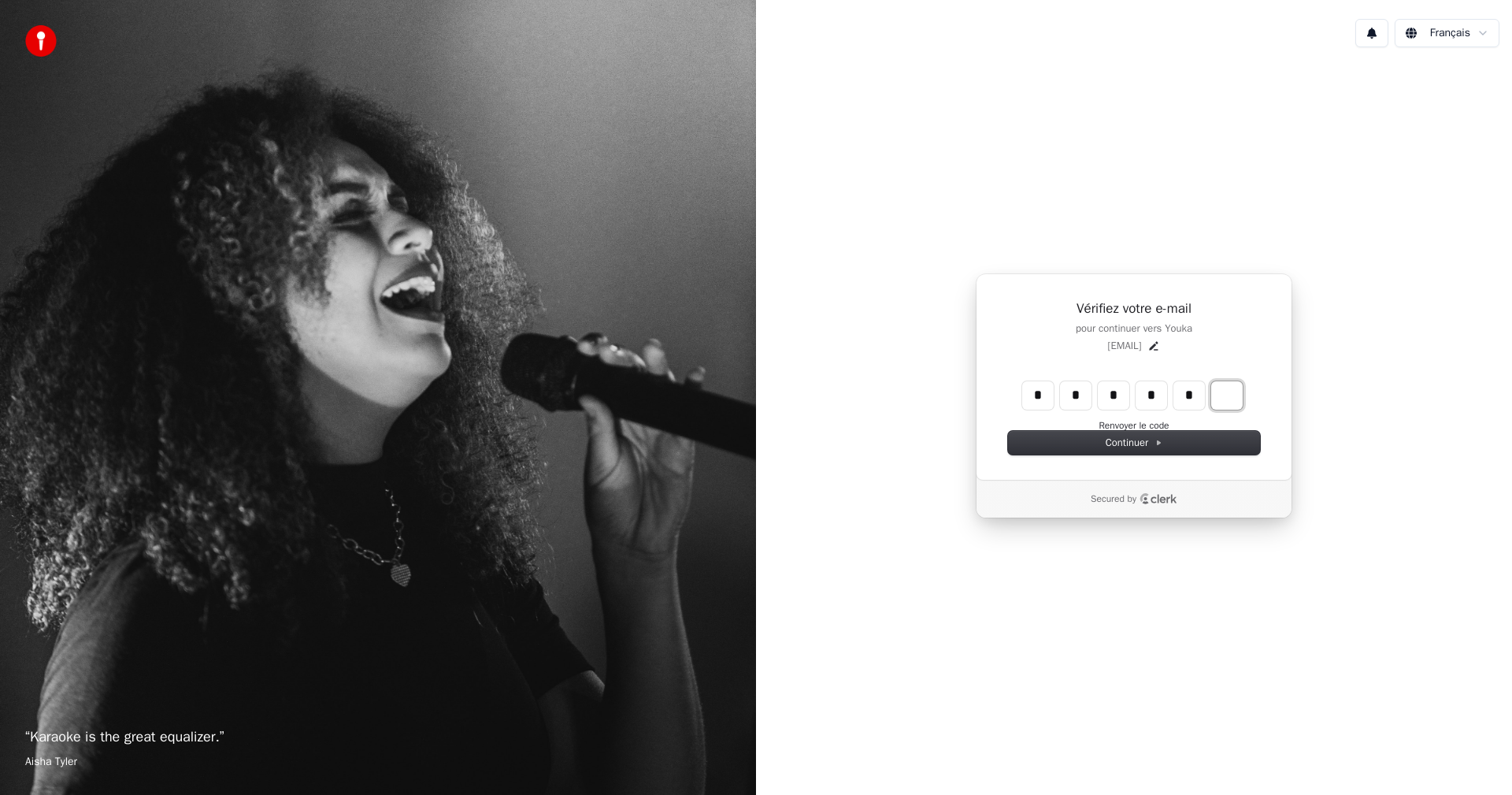 type on "******" 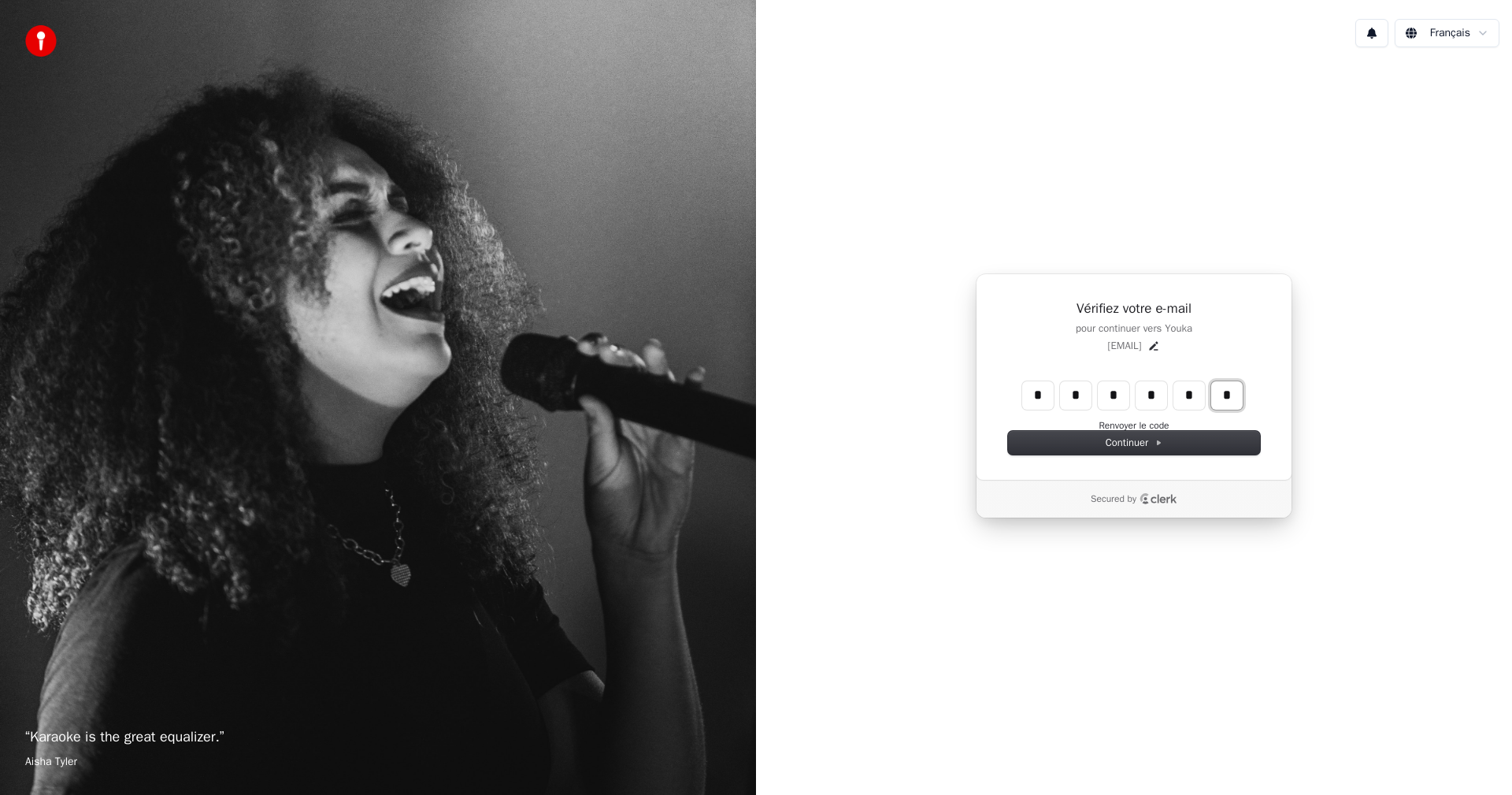type on "*" 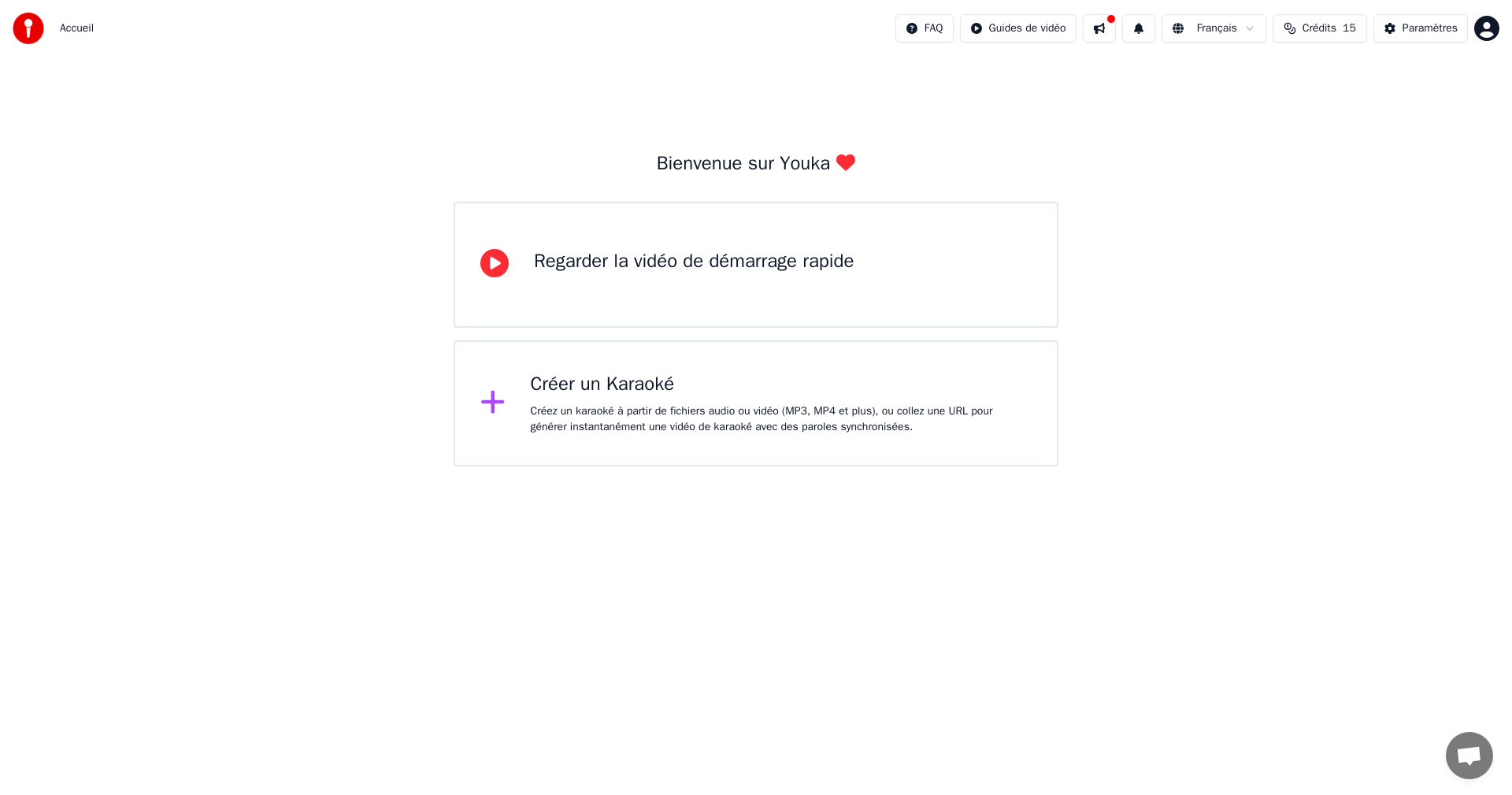 click on "Créer un Karaoké" at bounding box center [781, 384] 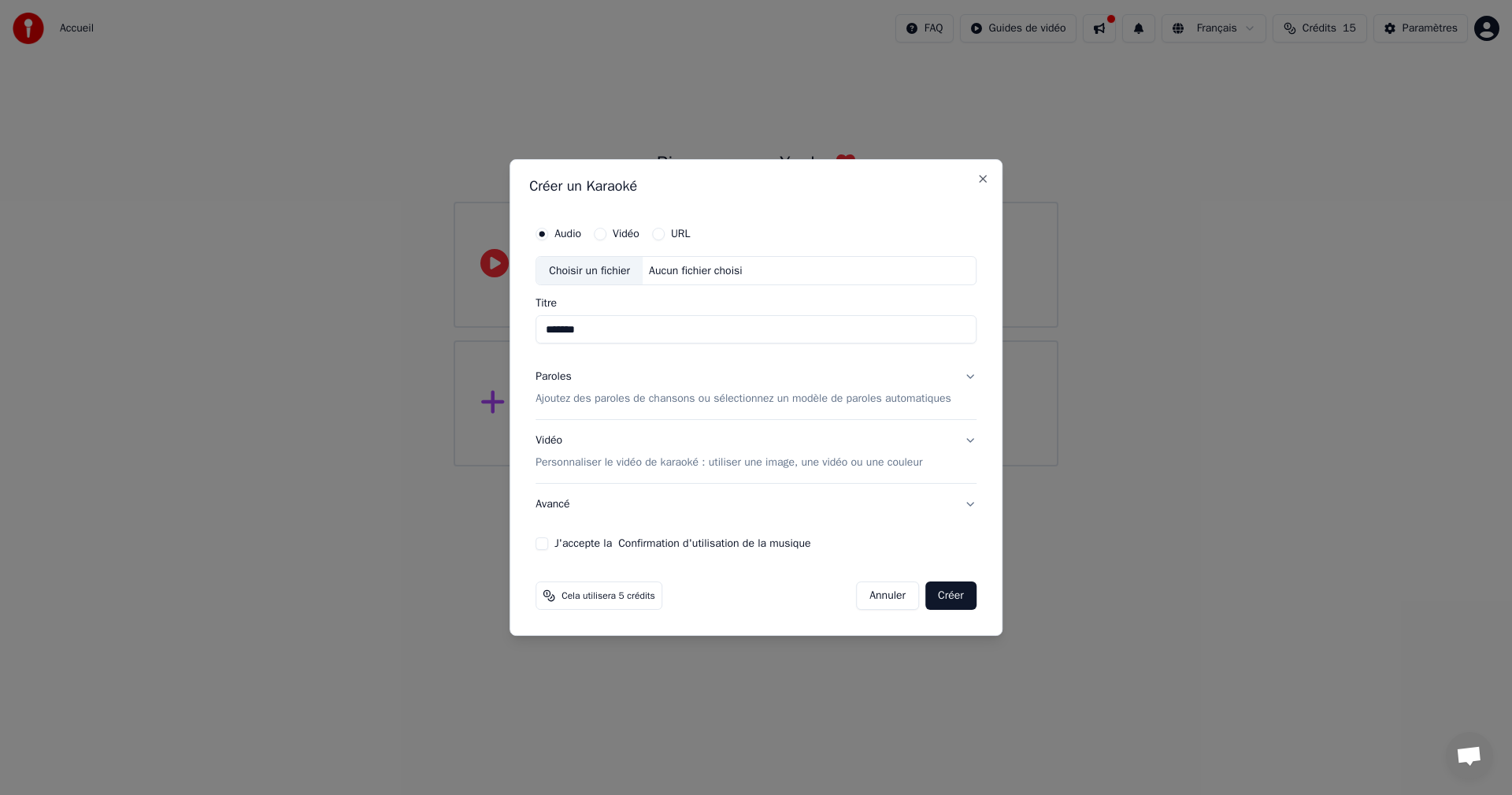 type on "*******" 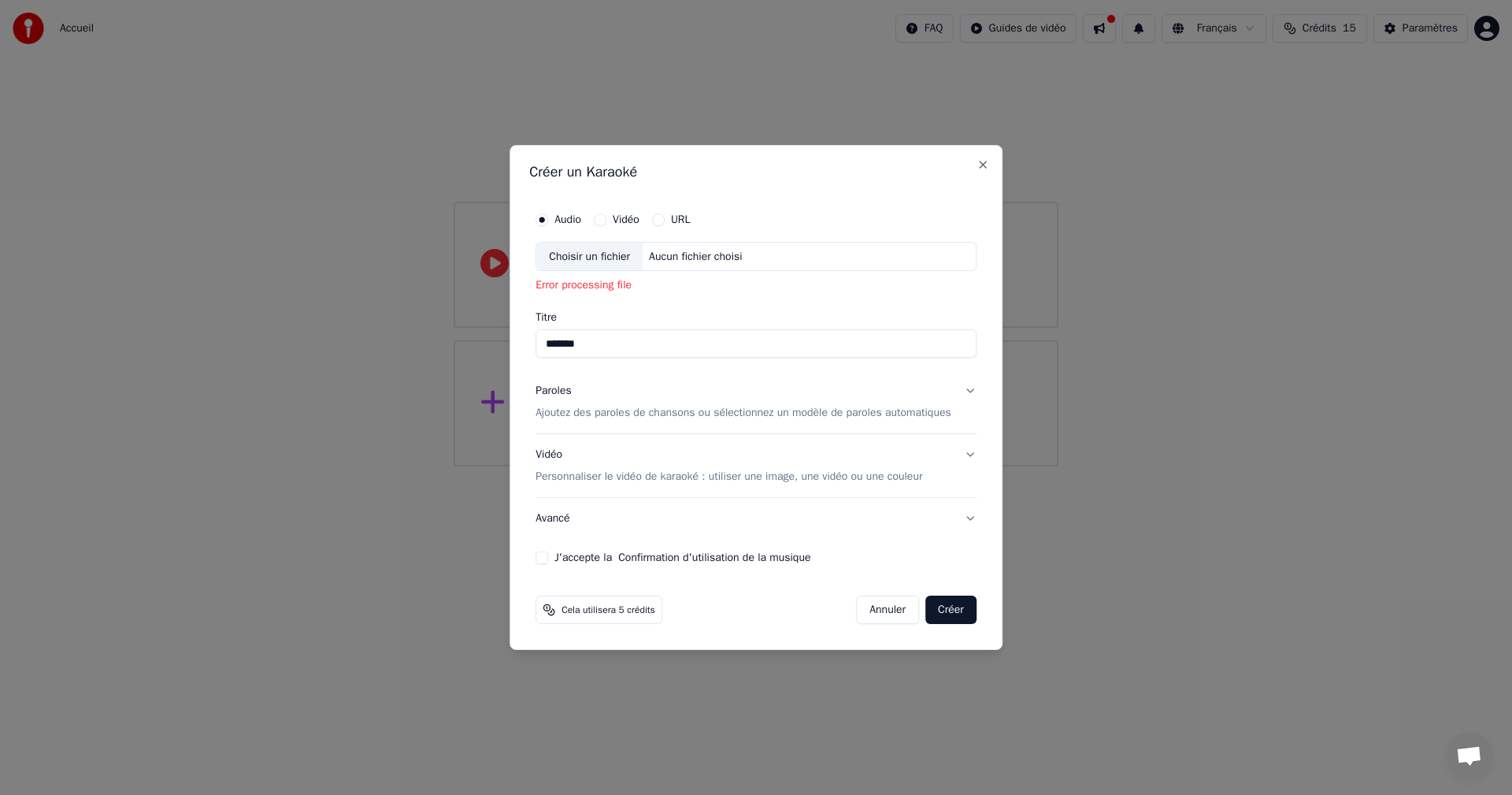 click on "Aucun fichier choisi" at bounding box center [695, 257] 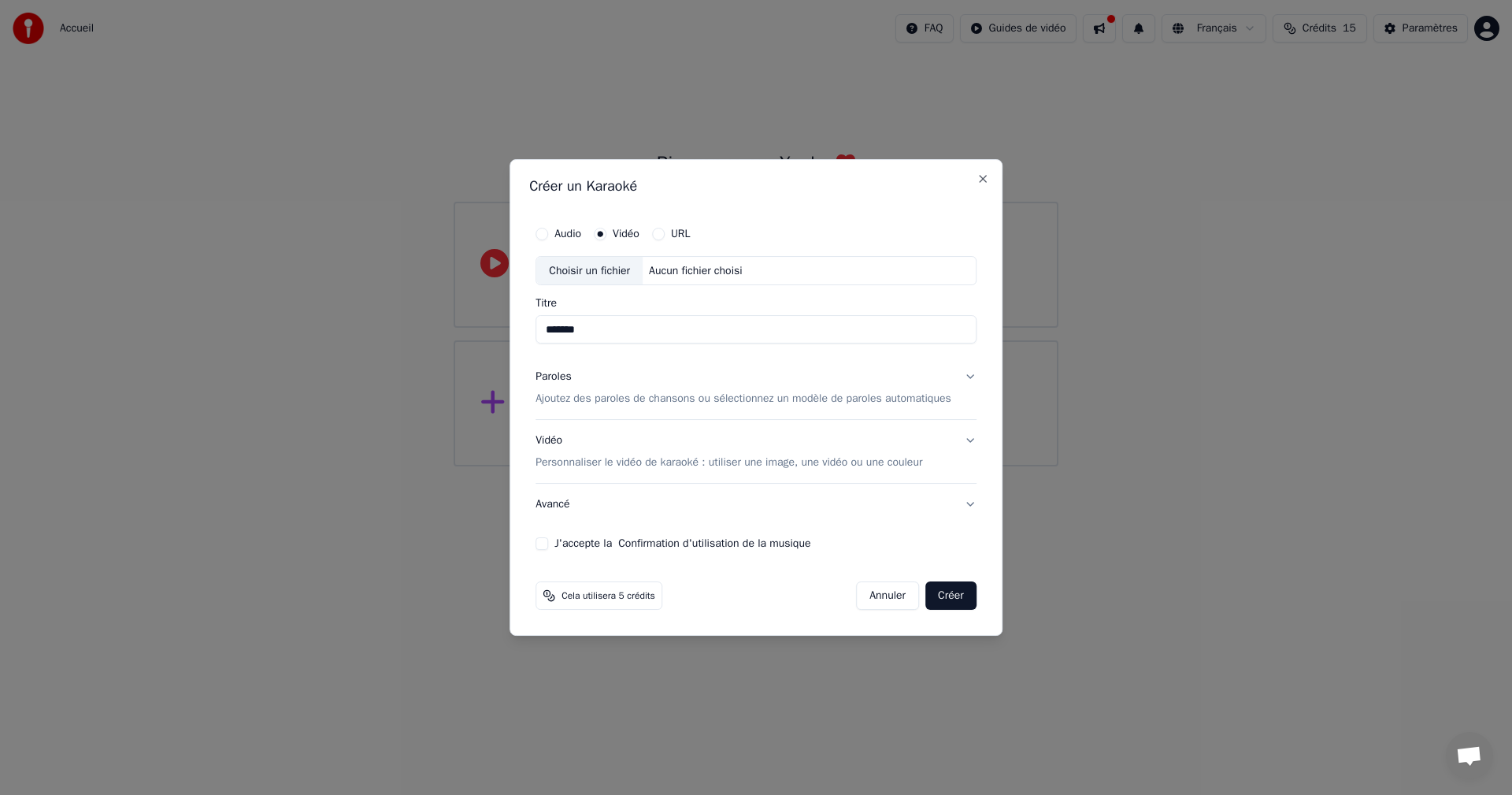 type 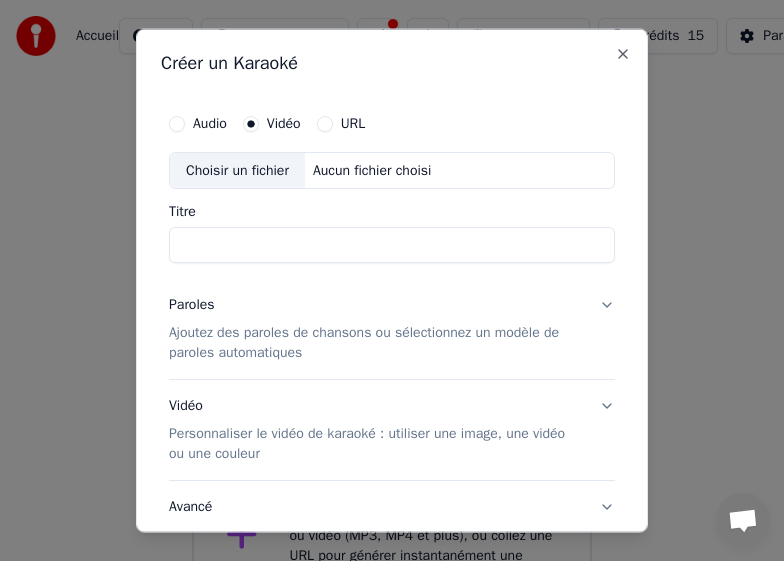 click on "URL" at bounding box center [325, 123] 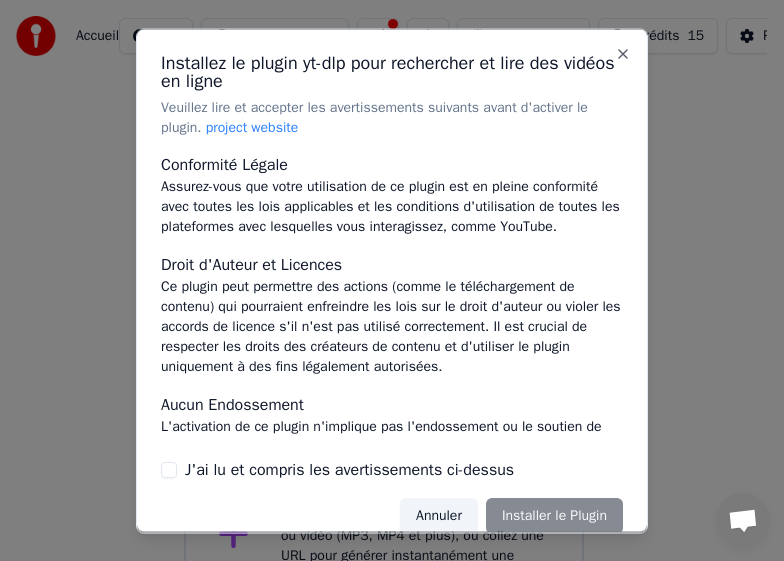 click on "Annuler Installer le Plugin" at bounding box center (511, 516) 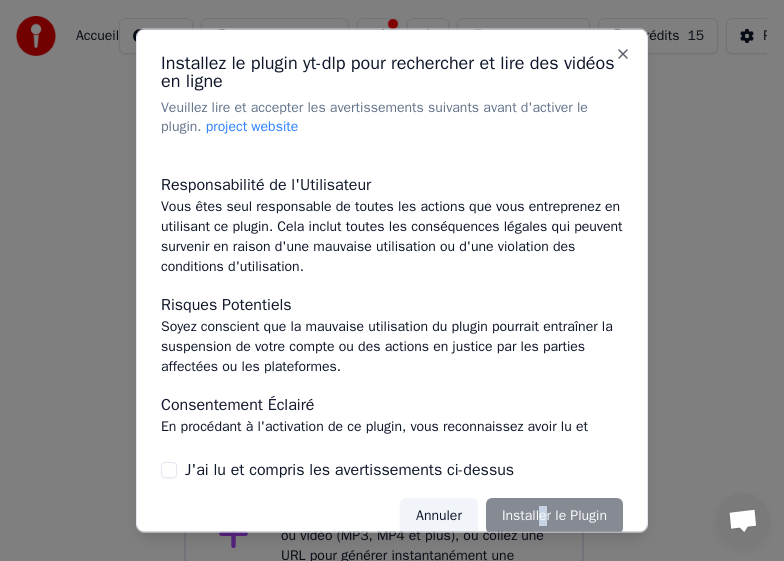 scroll, scrollTop: 403, scrollLeft: 0, axis: vertical 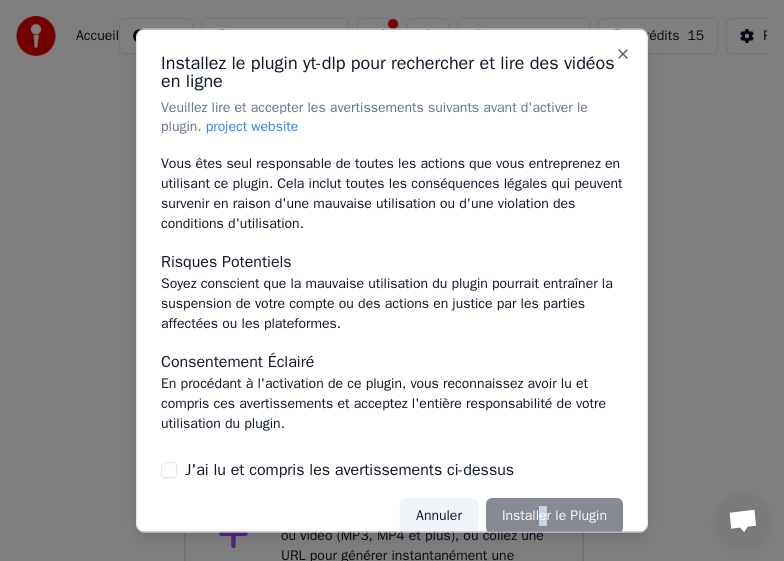 click on "J'ai lu et compris les avertissements ci-dessus" at bounding box center (169, 470) 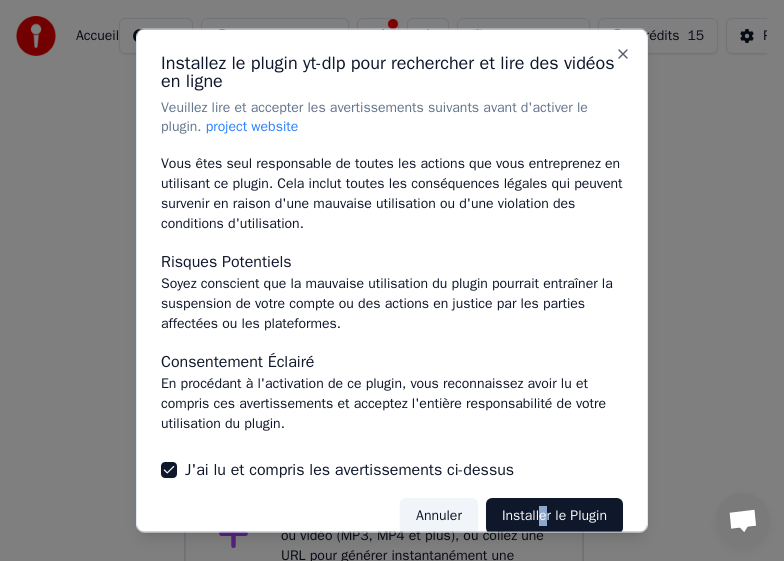 click on "Installer le Plugin" at bounding box center [554, 516] 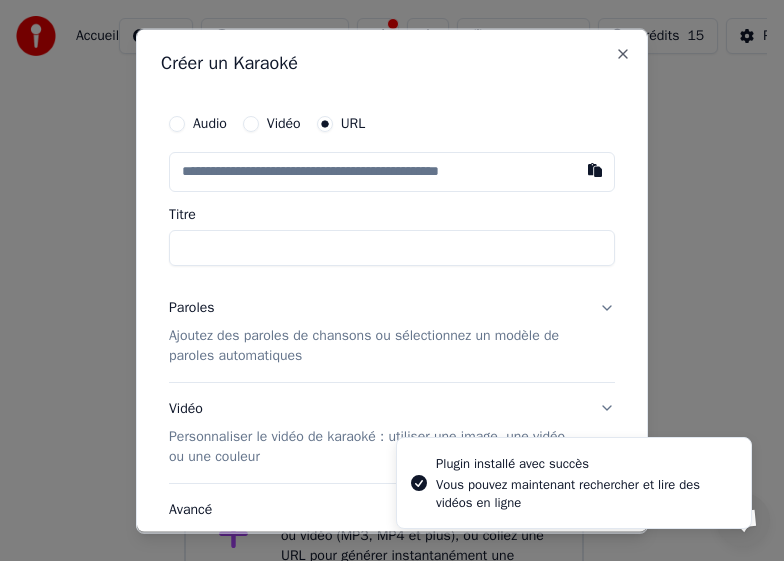 click at bounding box center (392, 171) 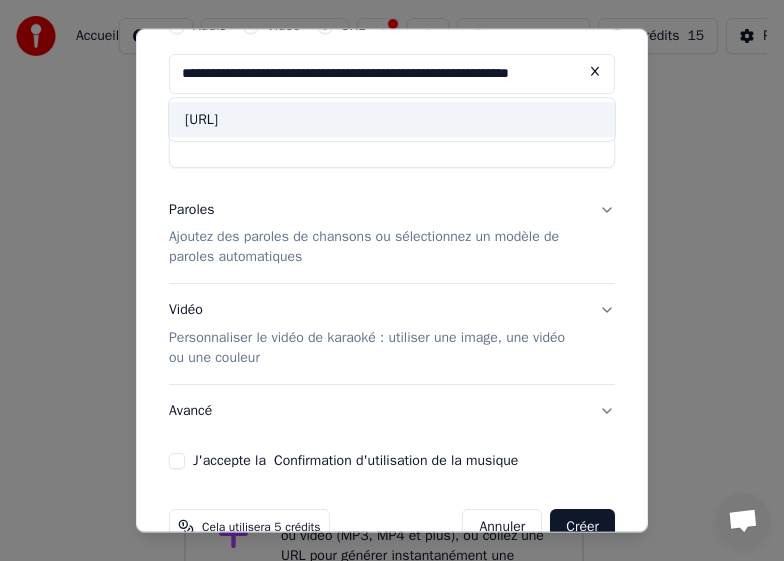 scroll, scrollTop: 143, scrollLeft: 0, axis: vertical 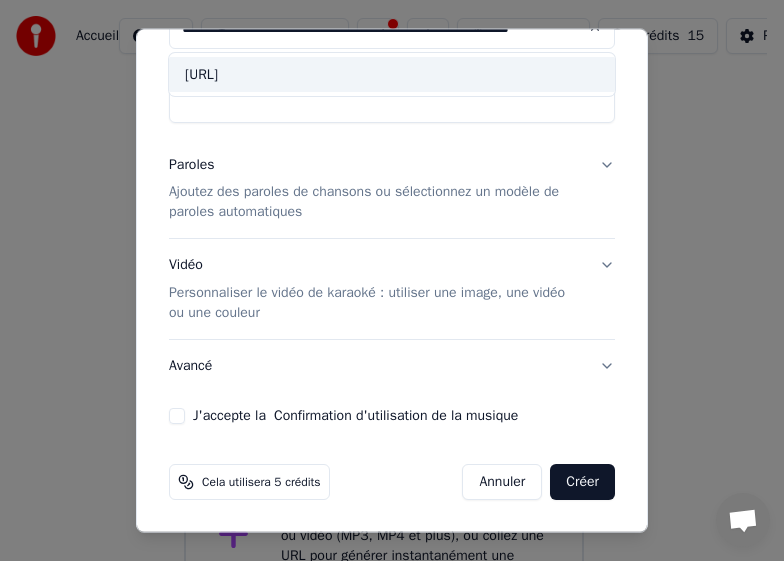 type on "**********" 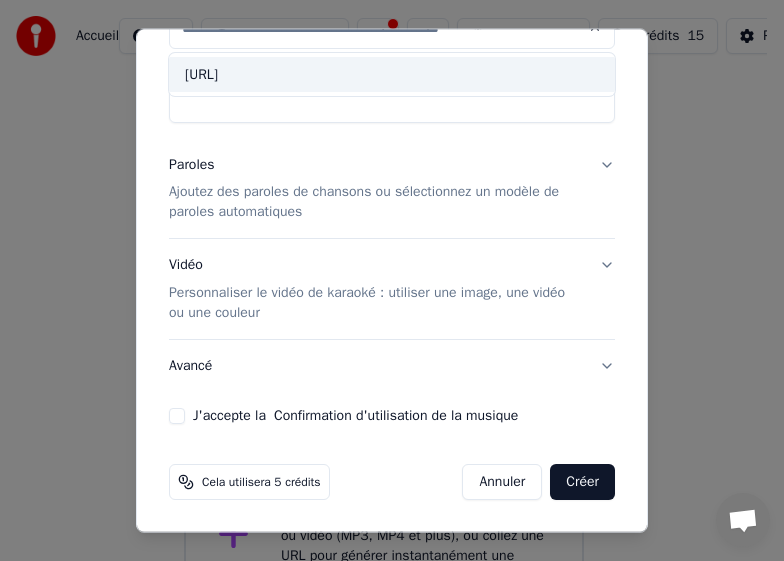 click on "J'accepte la   Confirmation d'utilisation de la musique" at bounding box center [177, 416] 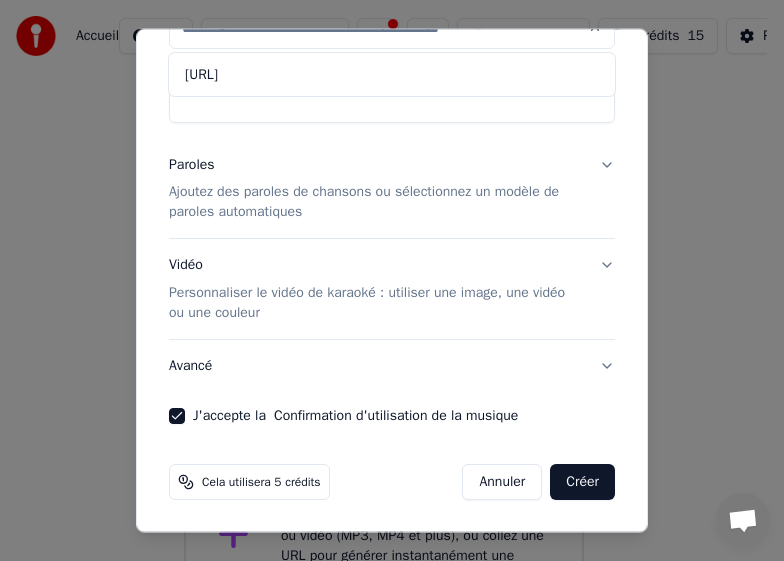 click on "Créer" at bounding box center [582, 482] 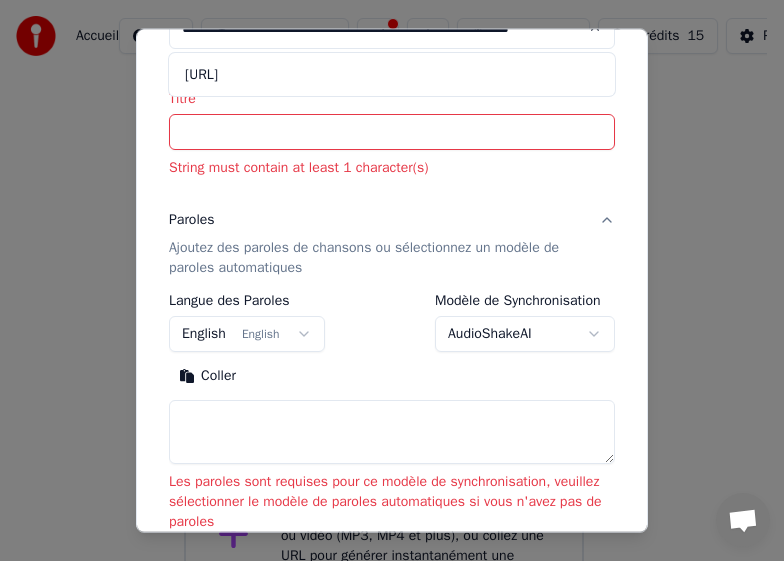 scroll, scrollTop: 0, scrollLeft: 0, axis: both 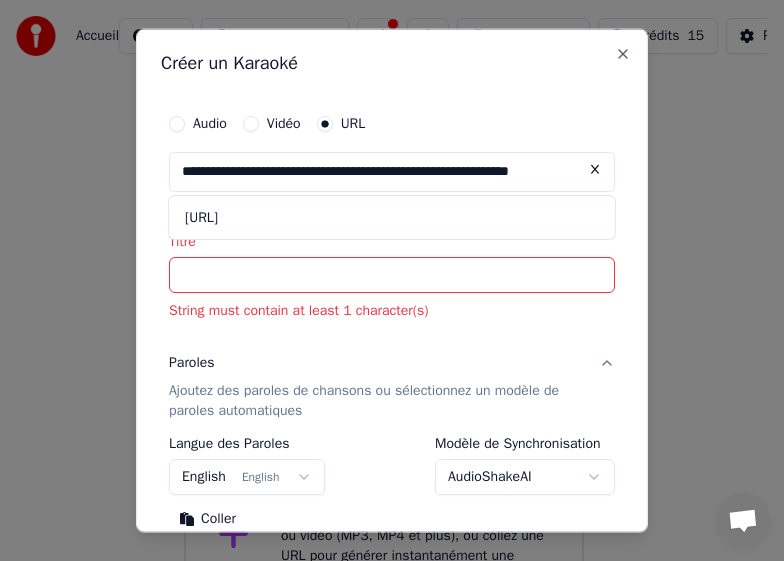 click on "Titre" at bounding box center (392, 275) 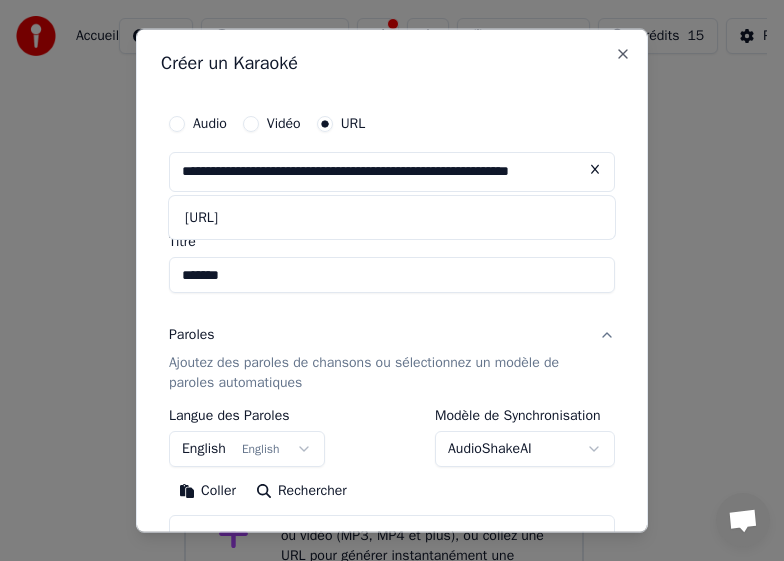 type on "*******" 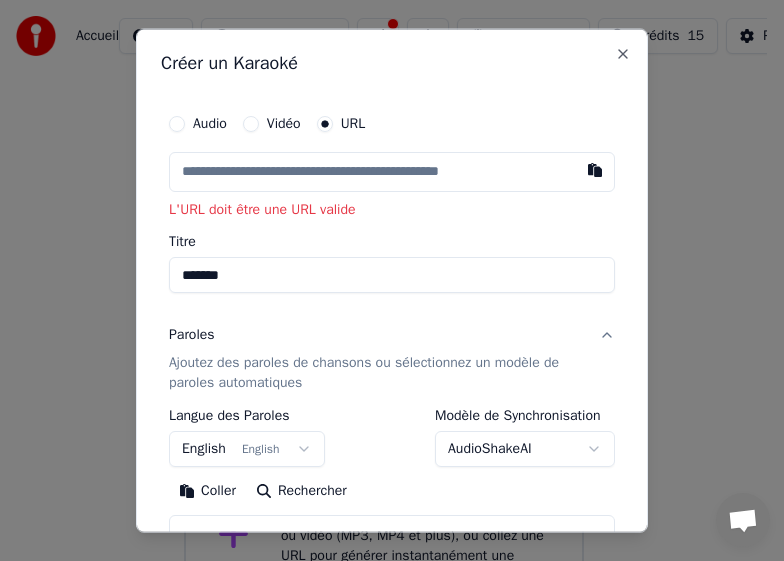 click at bounding box center [392, 171] 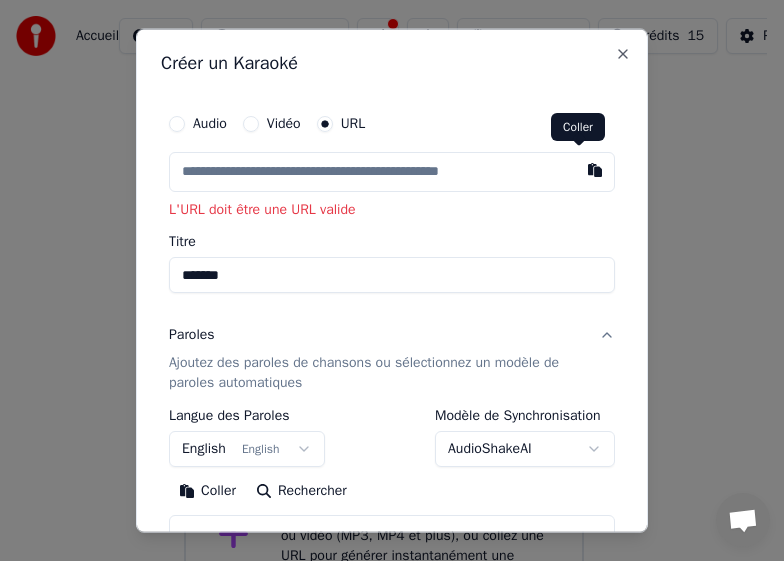 click at bounding box center [595, 169] 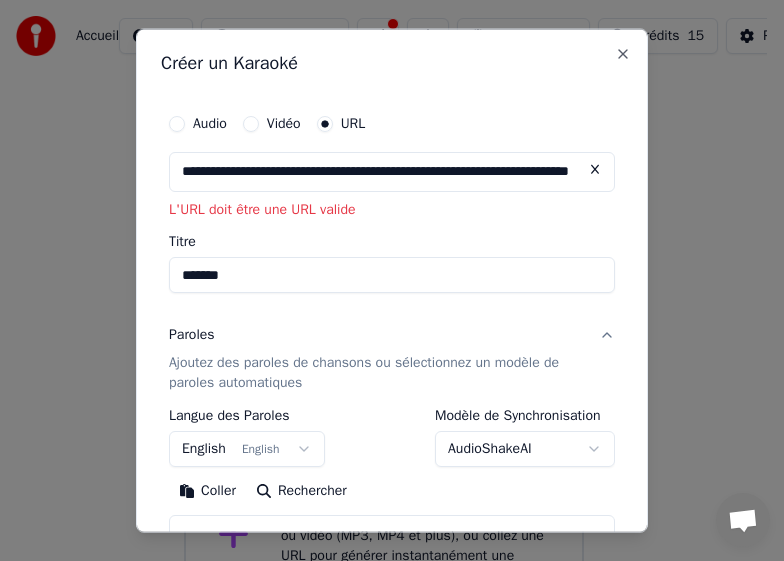 type on "**********" 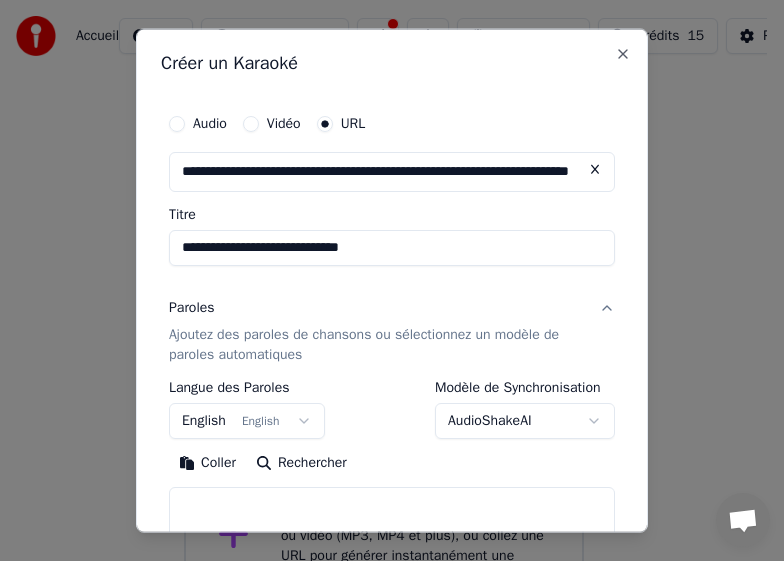 click on "English English" at bounding box center [247, 421] 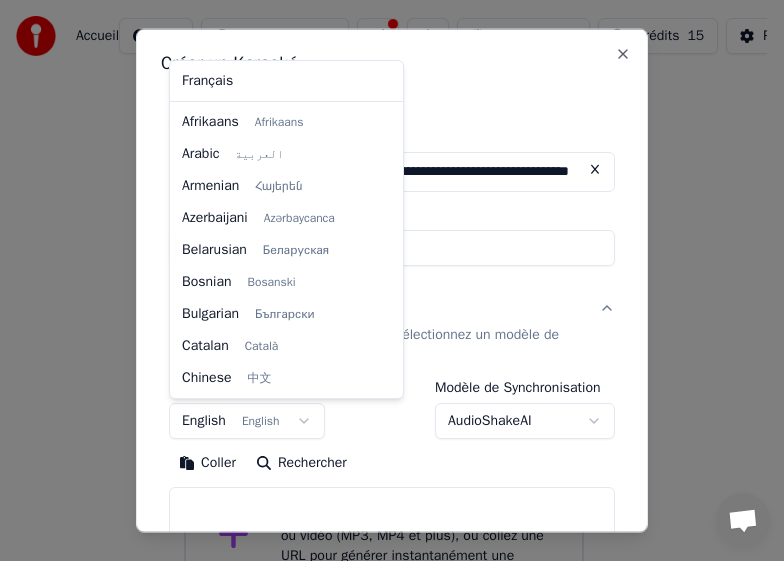 scroll, scrollTop: 160, scrollLeft: 0, axis: vertical 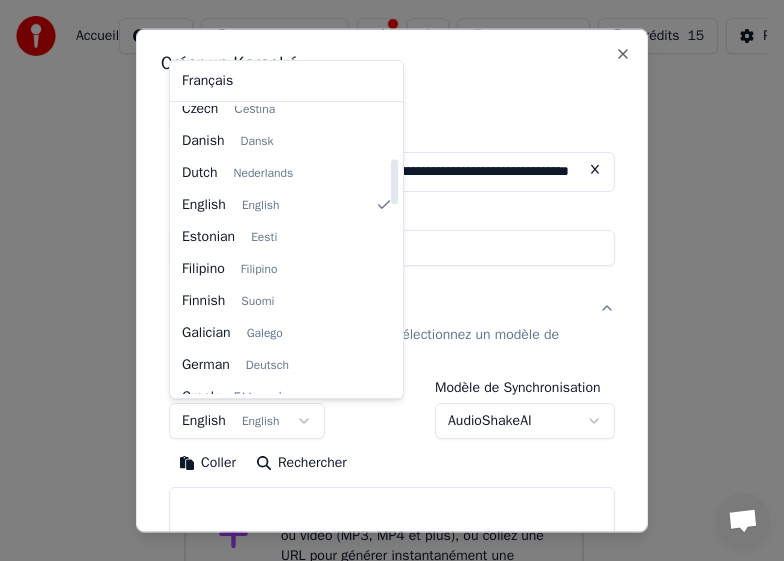 select on "**" 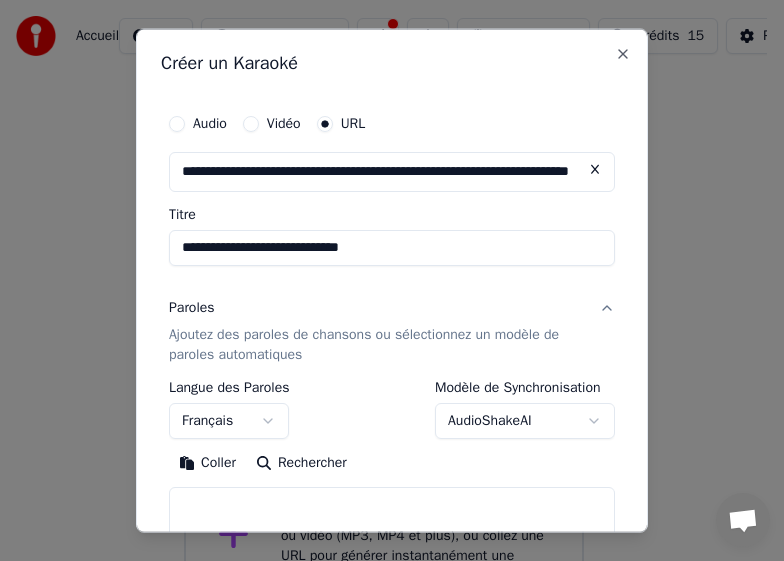 click on "Accueil FAQ Guides de vidéo Français Crédits 15 Paramètres Bienvenue sur Youka Regarder la vidéo de démarrage rapide Créer un Karaoké Créez un karaoké à partir de fichiers audio ou vidéo (MP3, MP4 et plus), ou collez une URL pour générer instantanément une vidéo de karaoké avec des paroles synchronisées.
Créer un Karaoké Audio Vidéo URL [URL] Titre Paroles Ajoutez des paroles de chansons ou sélectionnez un modèle de paroles automatiques Langue des Paroles Français" at bounding box center [383, 320] 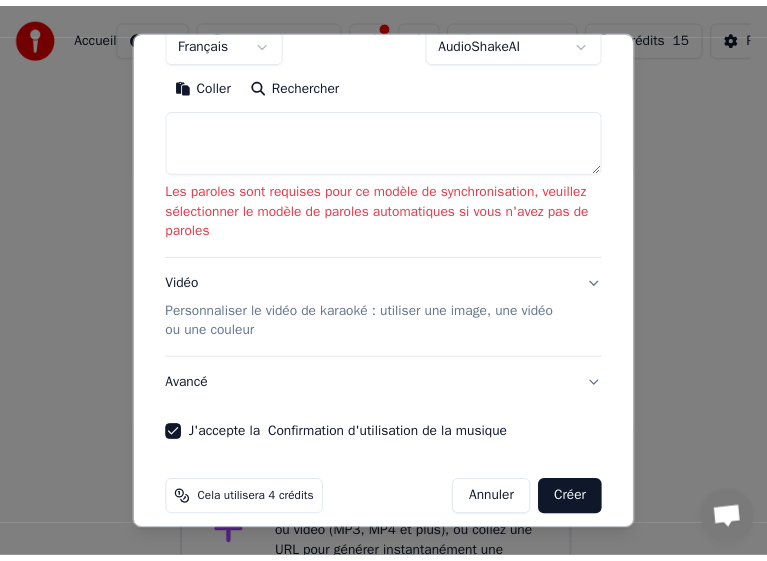scroll, scrollTop: 397, scrollLeft: 0, axis: vertical 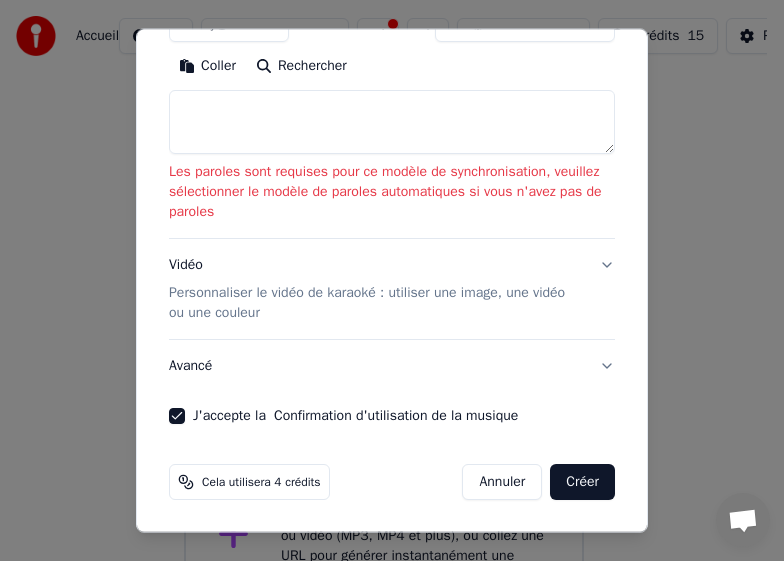click on "Annuler" at bounding box center [502, 482] 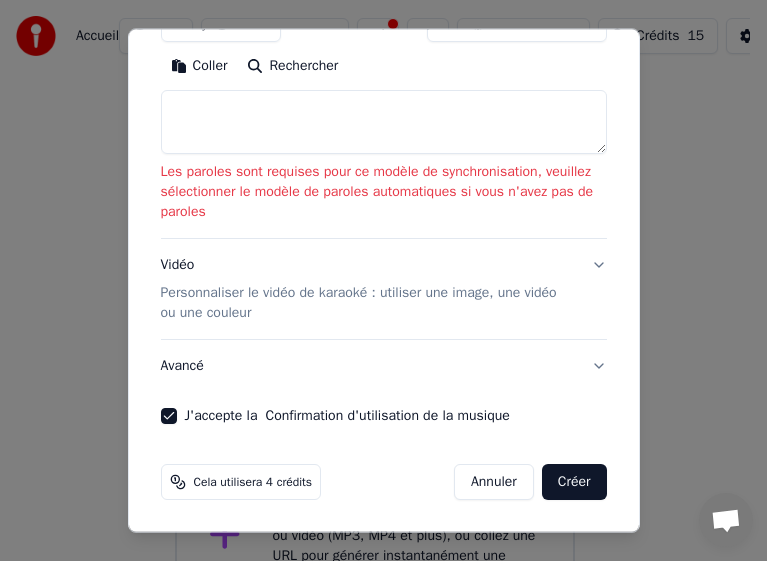 select 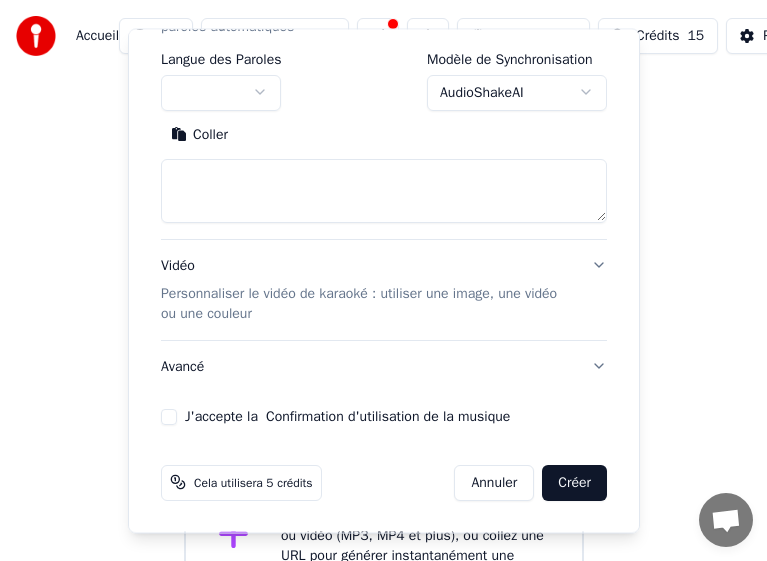 scroll, scrollTop: 329, scrollLeft: 0, axis: vertical 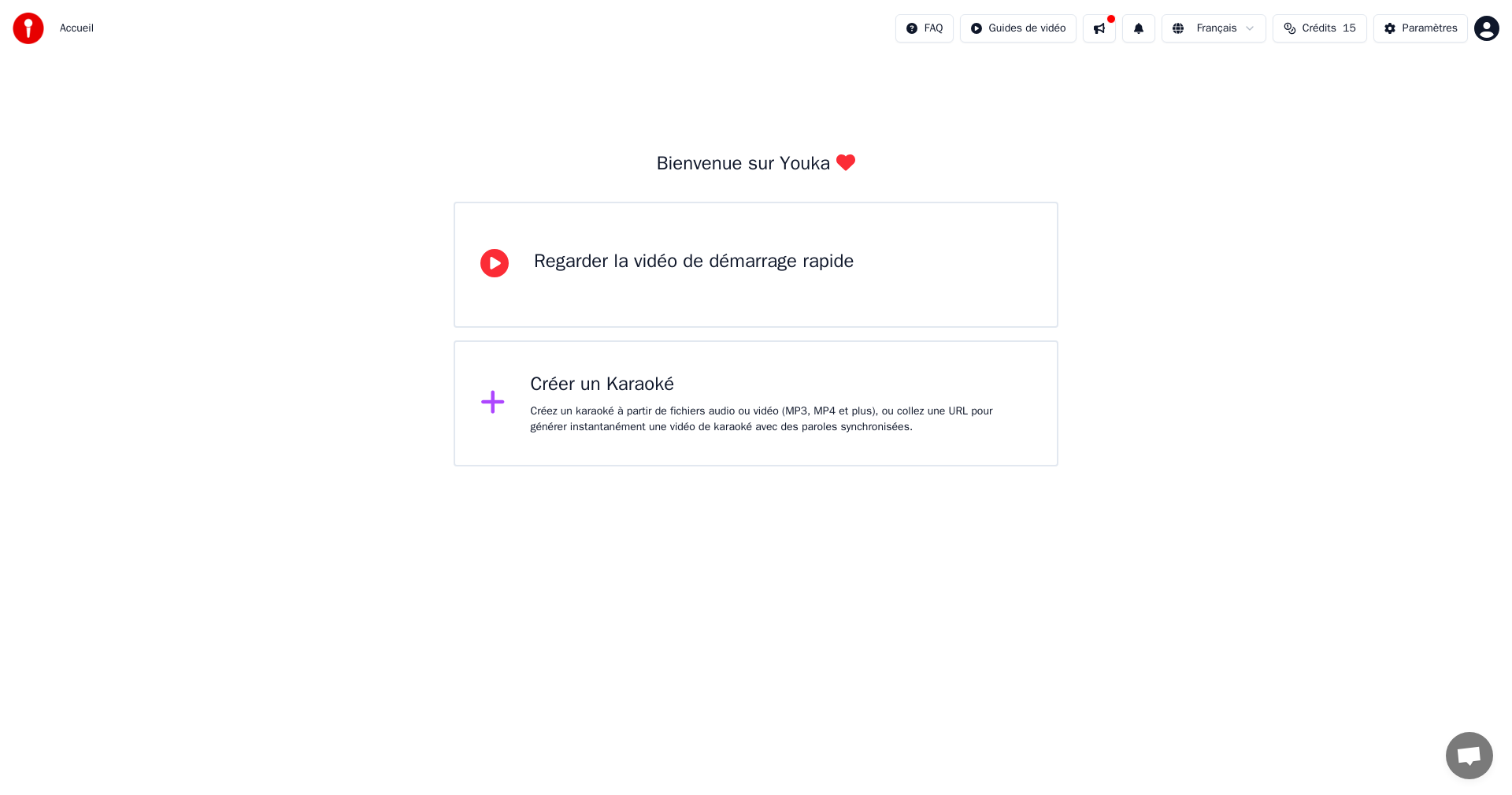 click on "Créer un Karaoké" at bounding box center (781, 384) 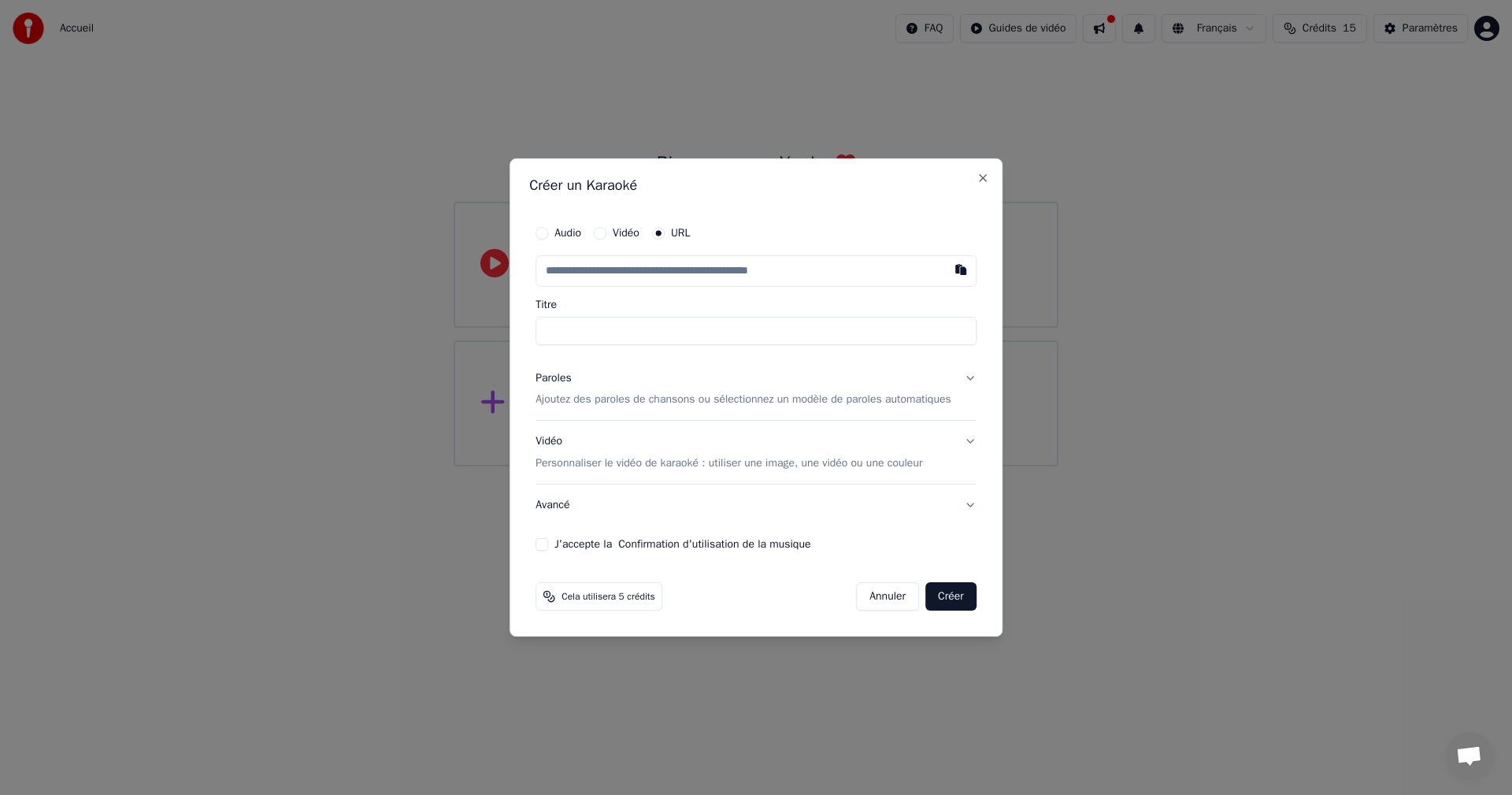 click at bounding box center (756, 271) 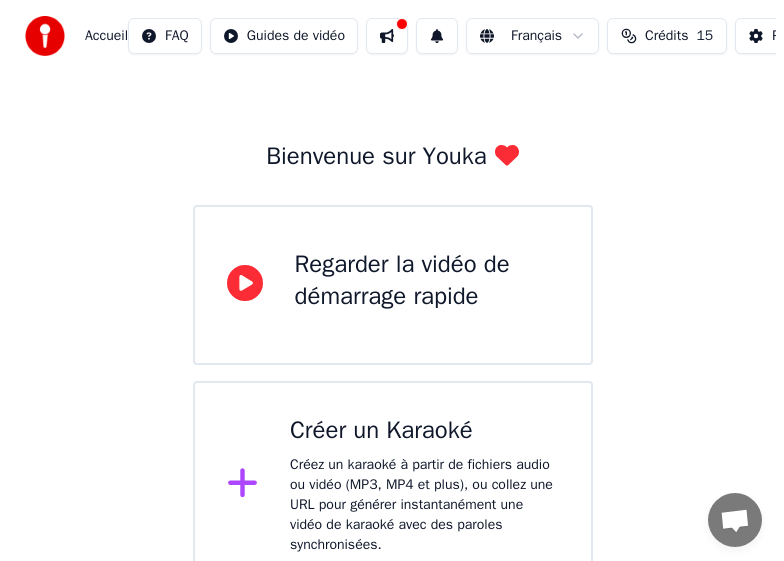 scroll, scrollTop: 79, scrollLeft: 0, axis: vertical 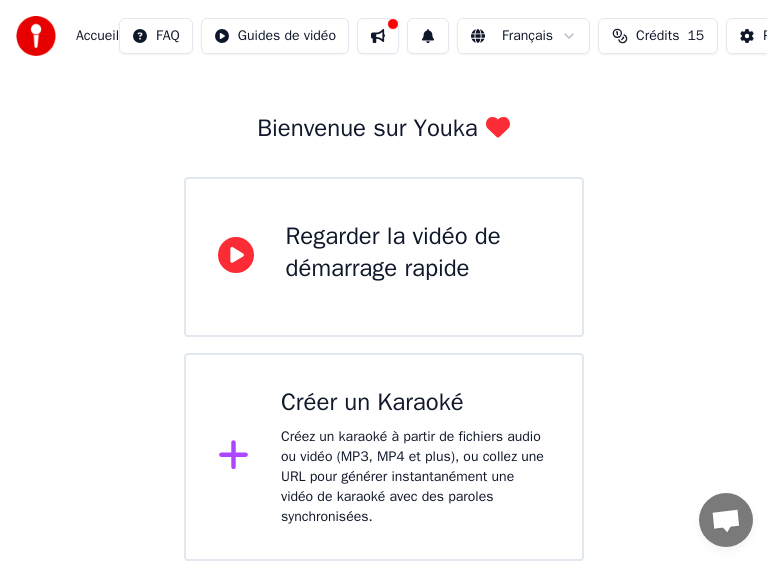 click on "Créer un Karaoké" at bounding box center (415, 403) 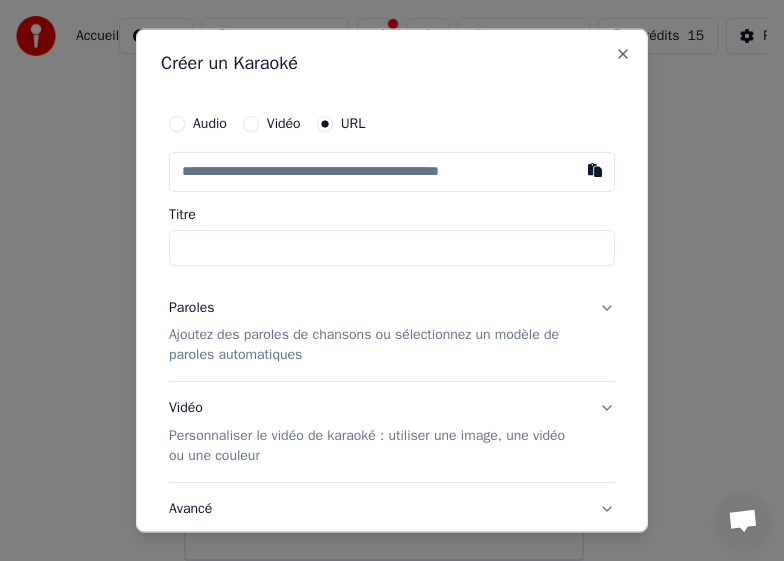 click at bounding box center [392, 171] 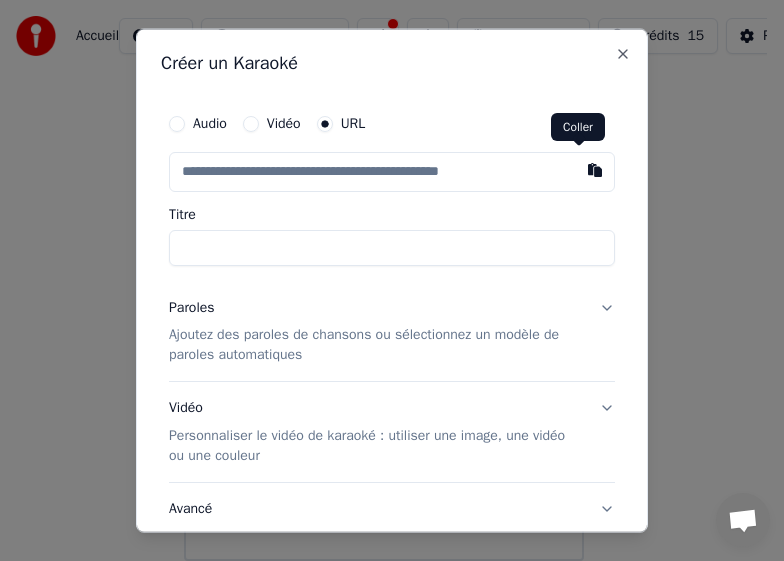 click at bounding box center (595, 169) 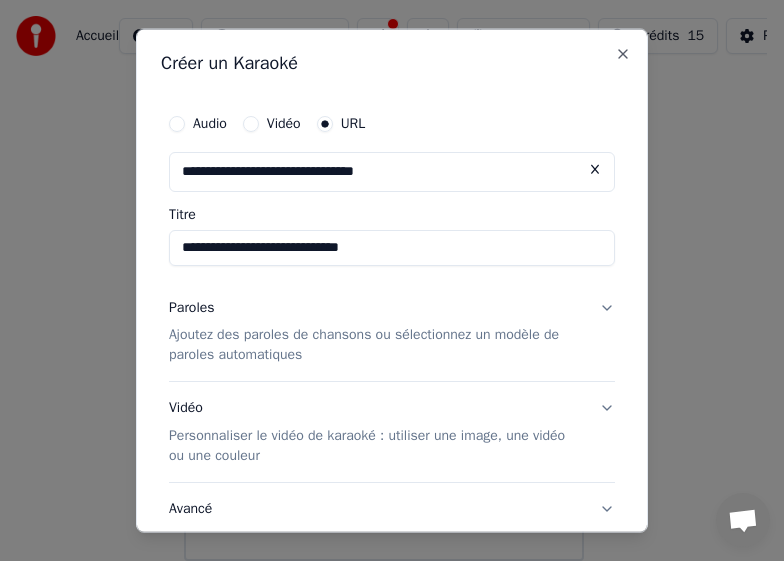 click on "**********" at bounding box center (392, 247) 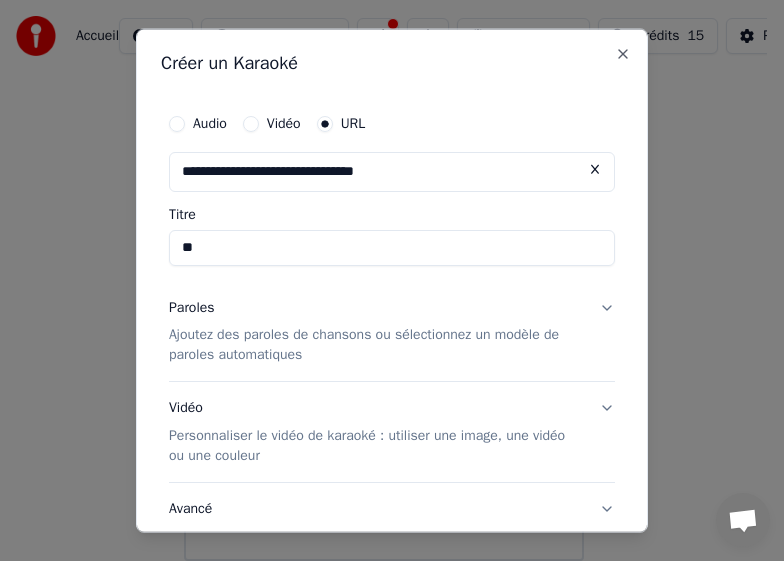 type on "*" 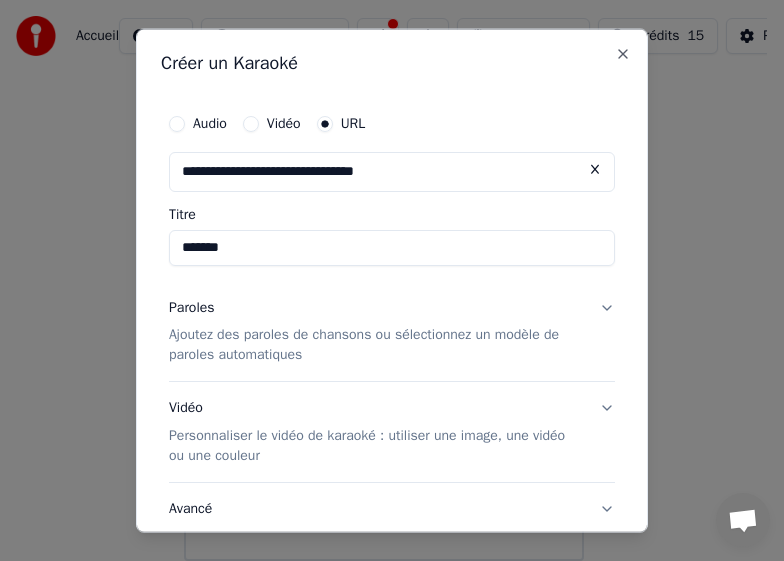 type on "*******" 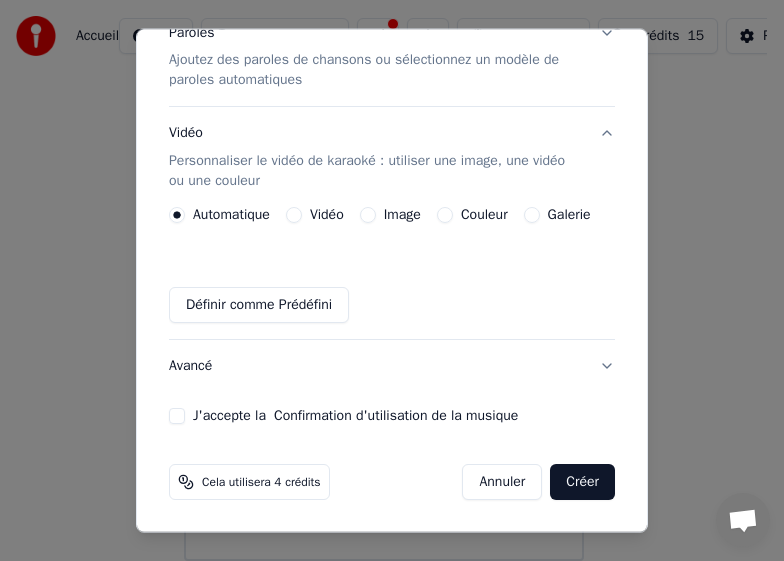 scroll, scrollTop: 307, scrollLeft: 0, axis: vertical 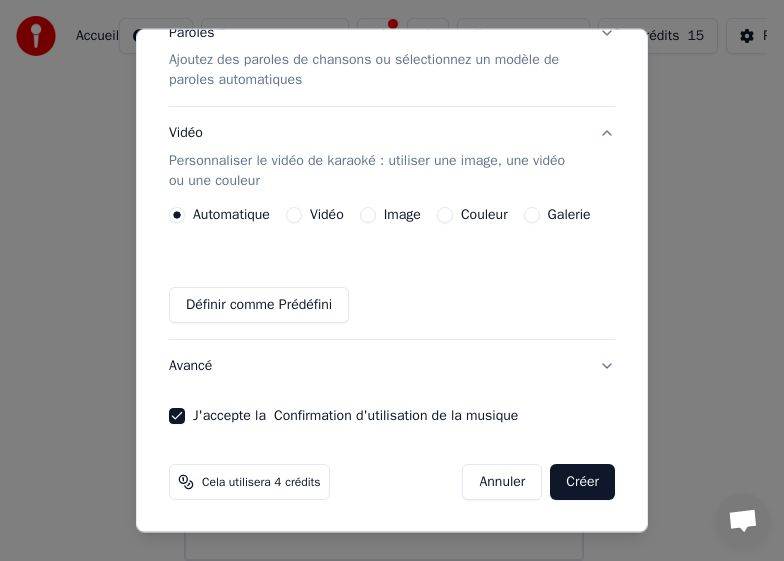 click on "Créer" at bounding box center (582, 482) 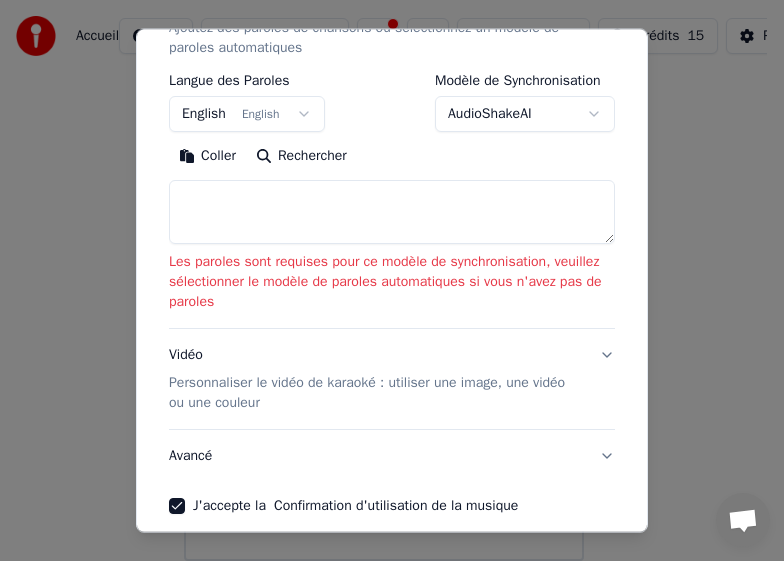 click on "Coller" at bounding box center [207, 156] 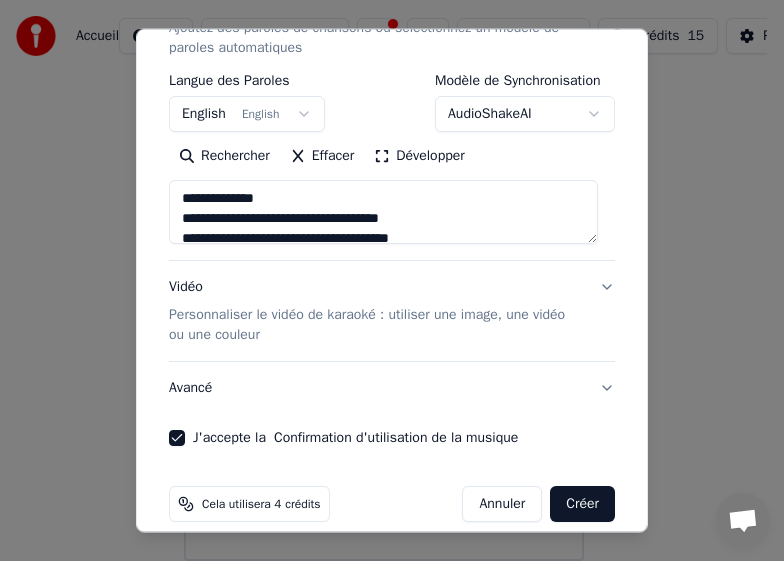 type on "**********" 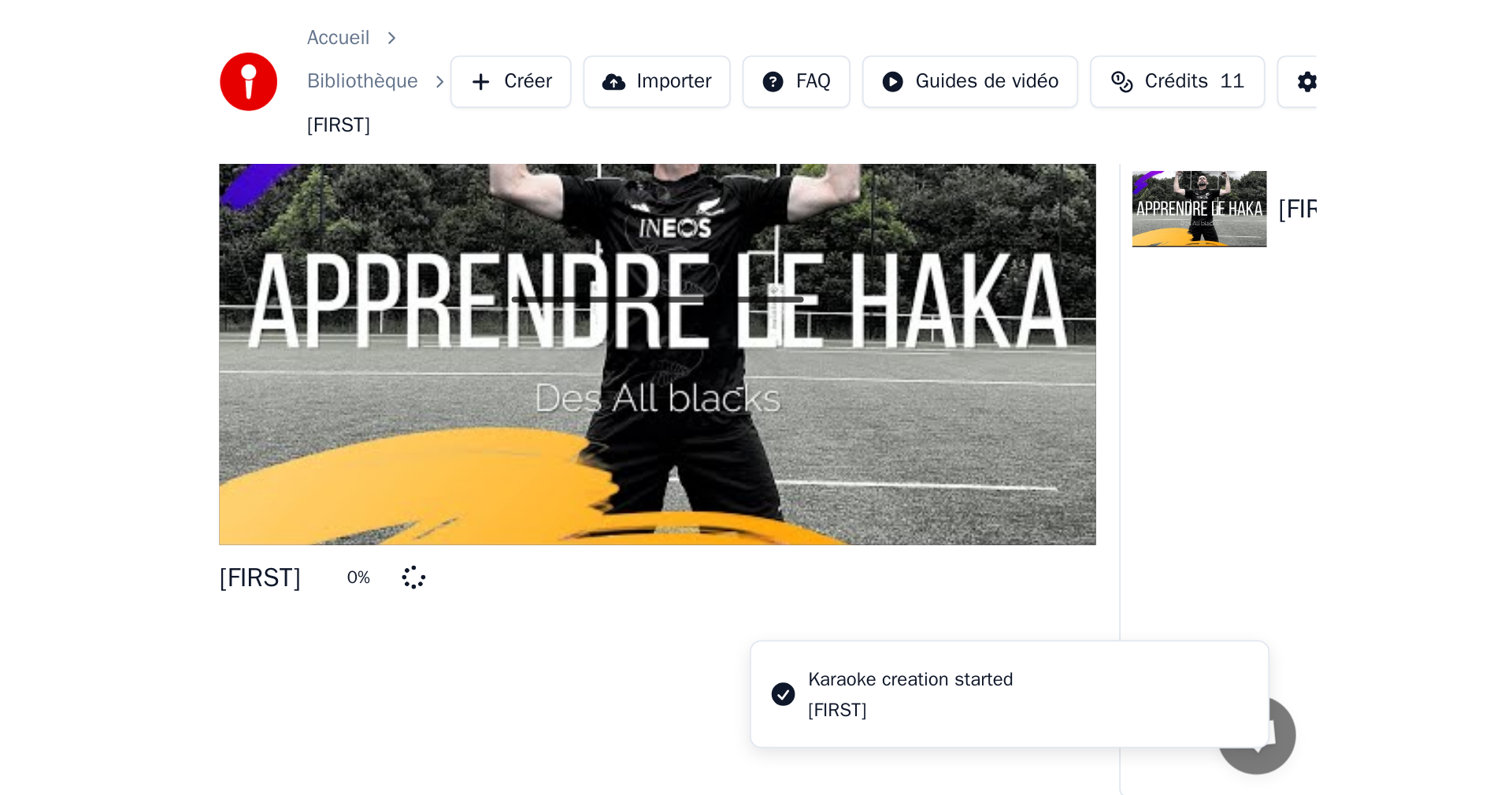 scroll, scrollTop: 0, scrollLeft: 0, axis: both 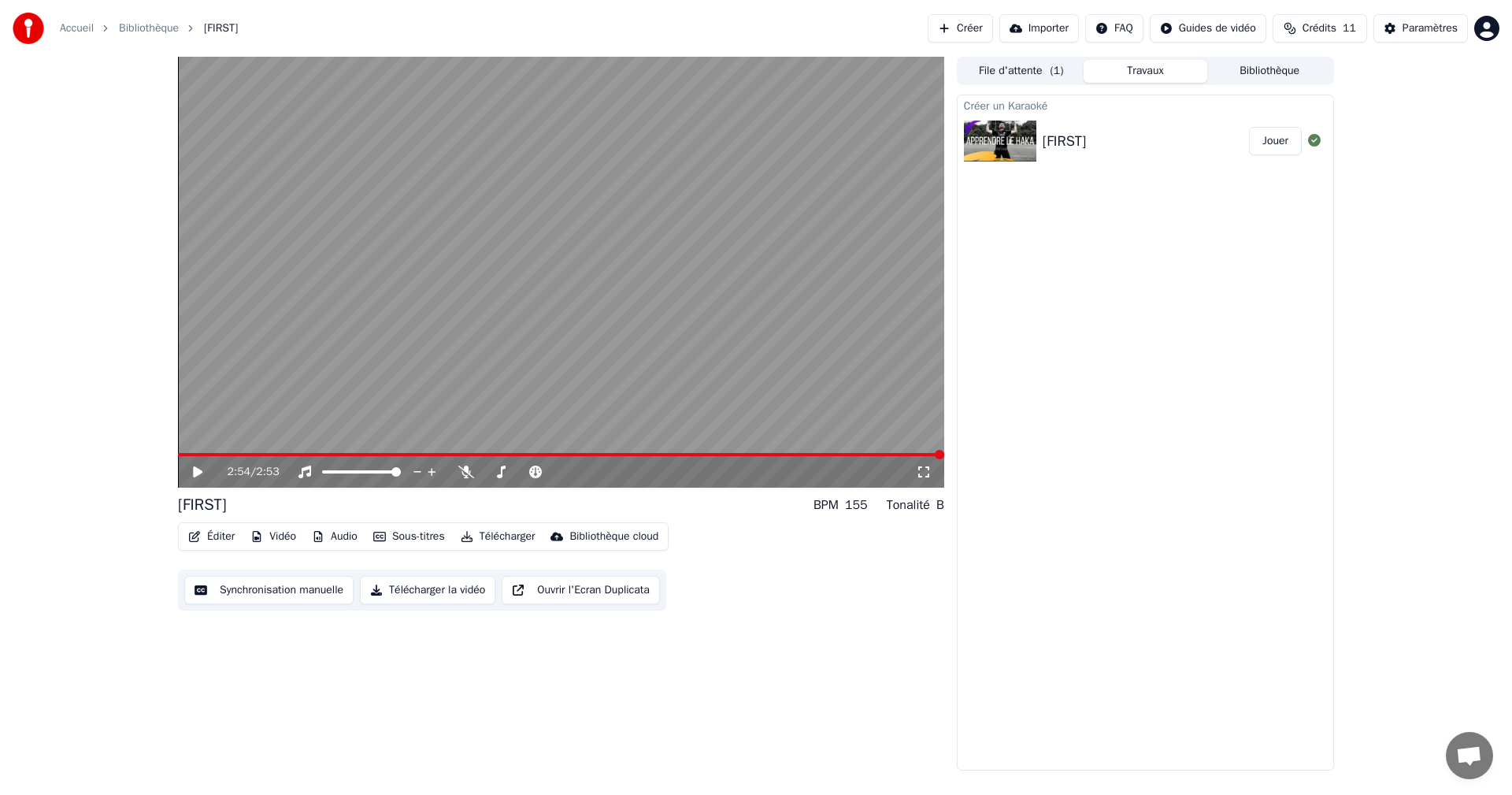 click on "2:54  /  2:53" at bounding box center [561, 472] 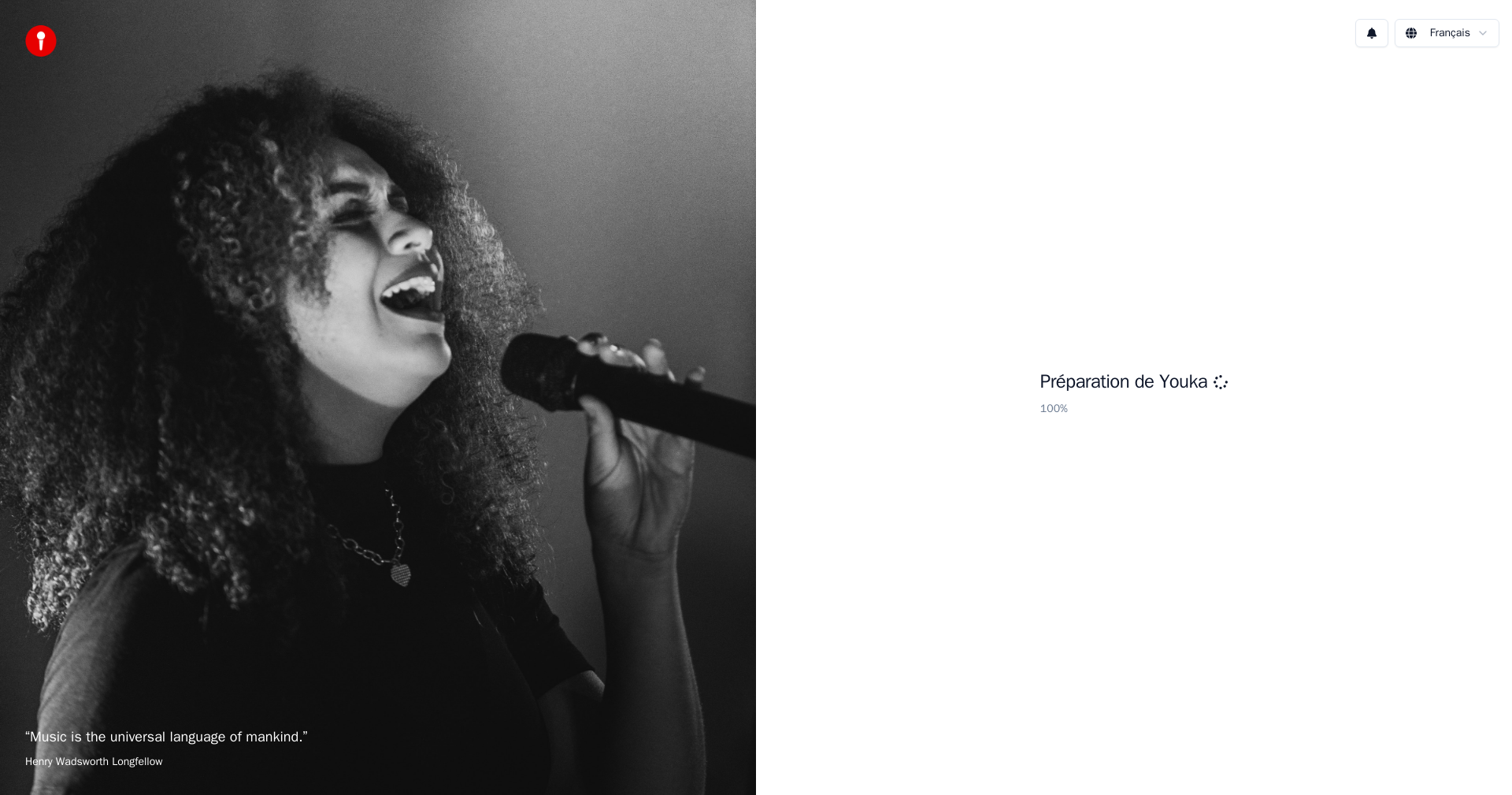scroll, scrollTop: 0, scrollLeft: 0, axis: both 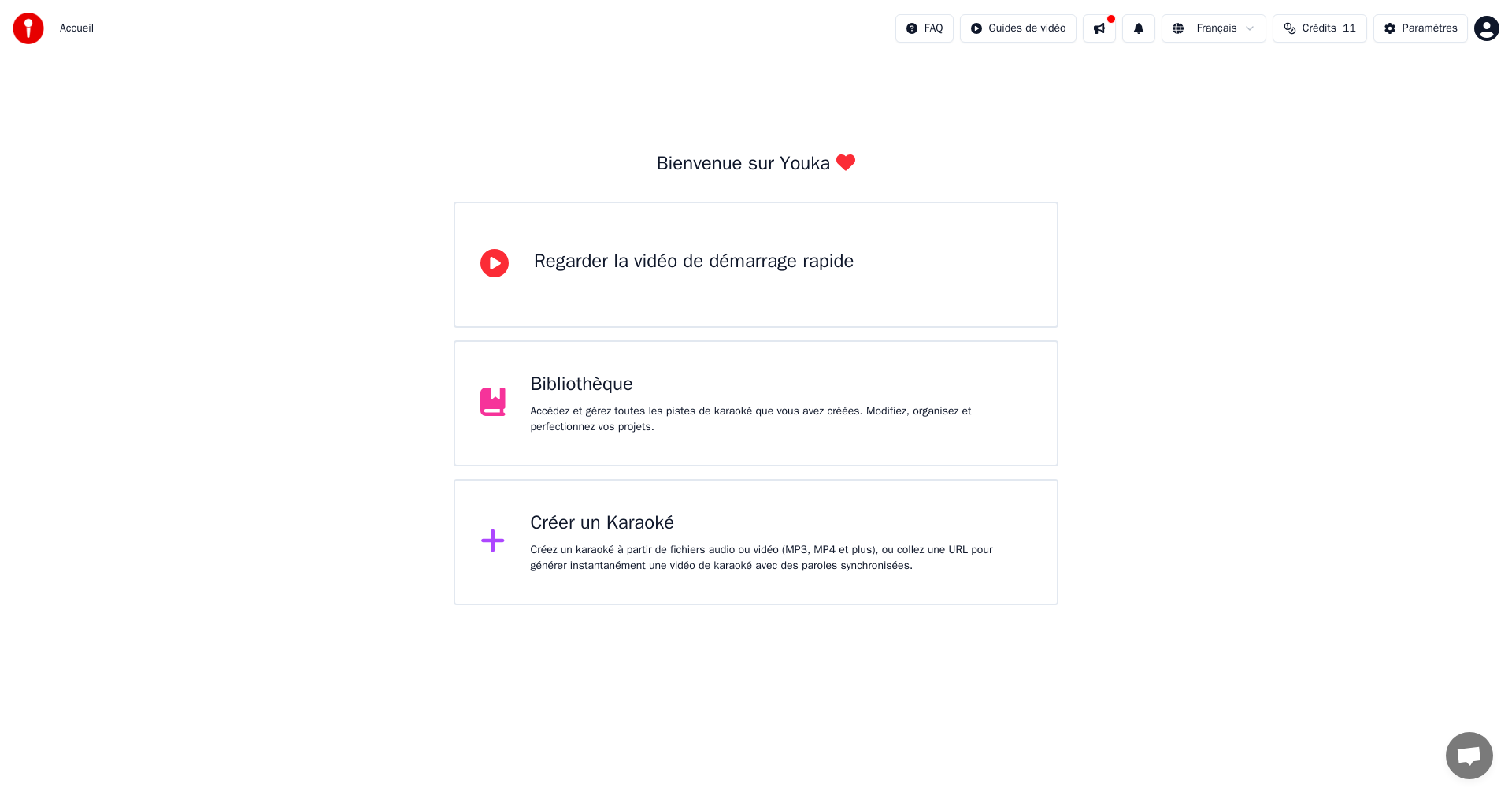 click on "Créer un Karaoké" at bounding box center [781, 523] 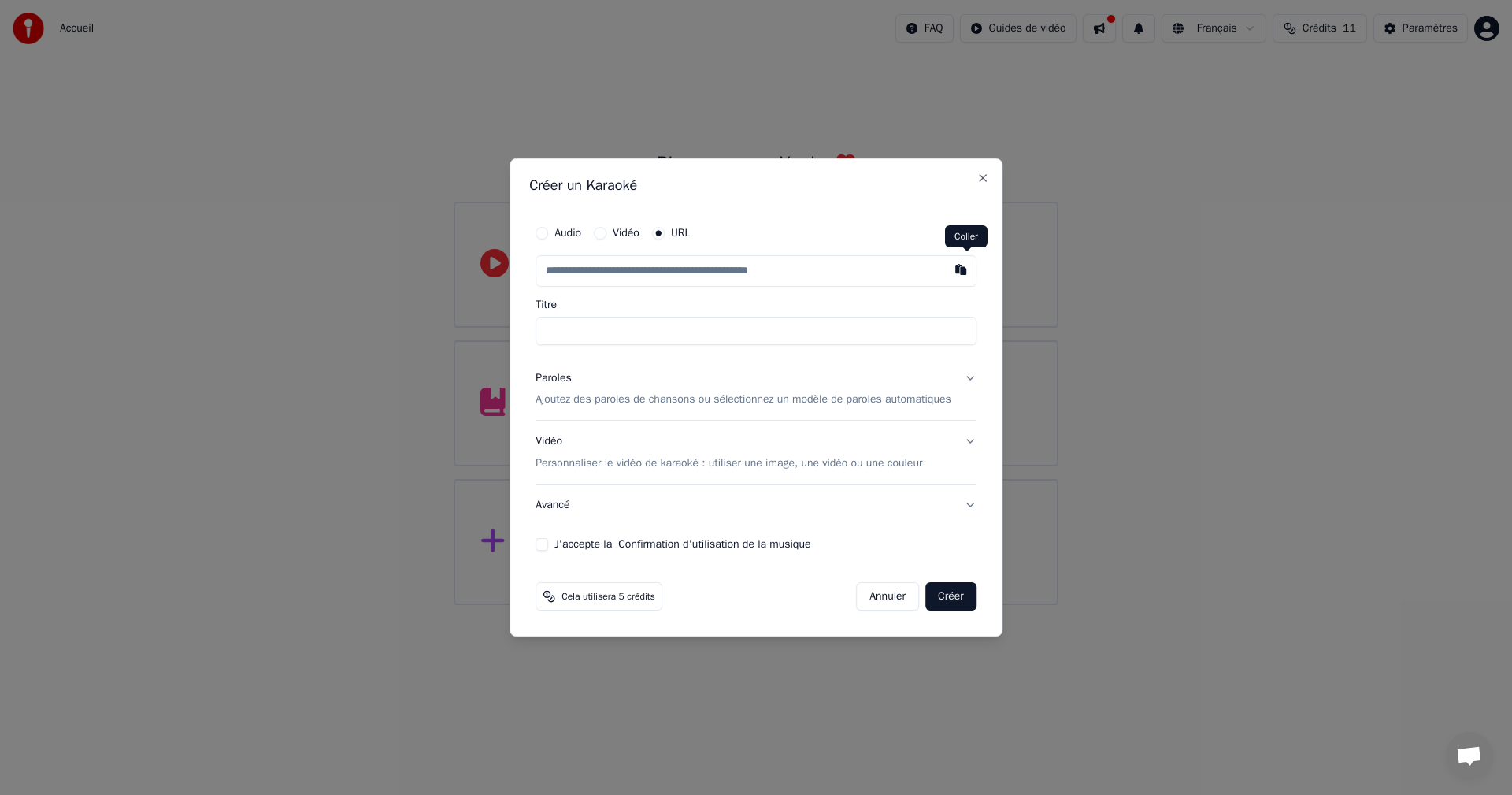 click at bounding box center [961, 269] 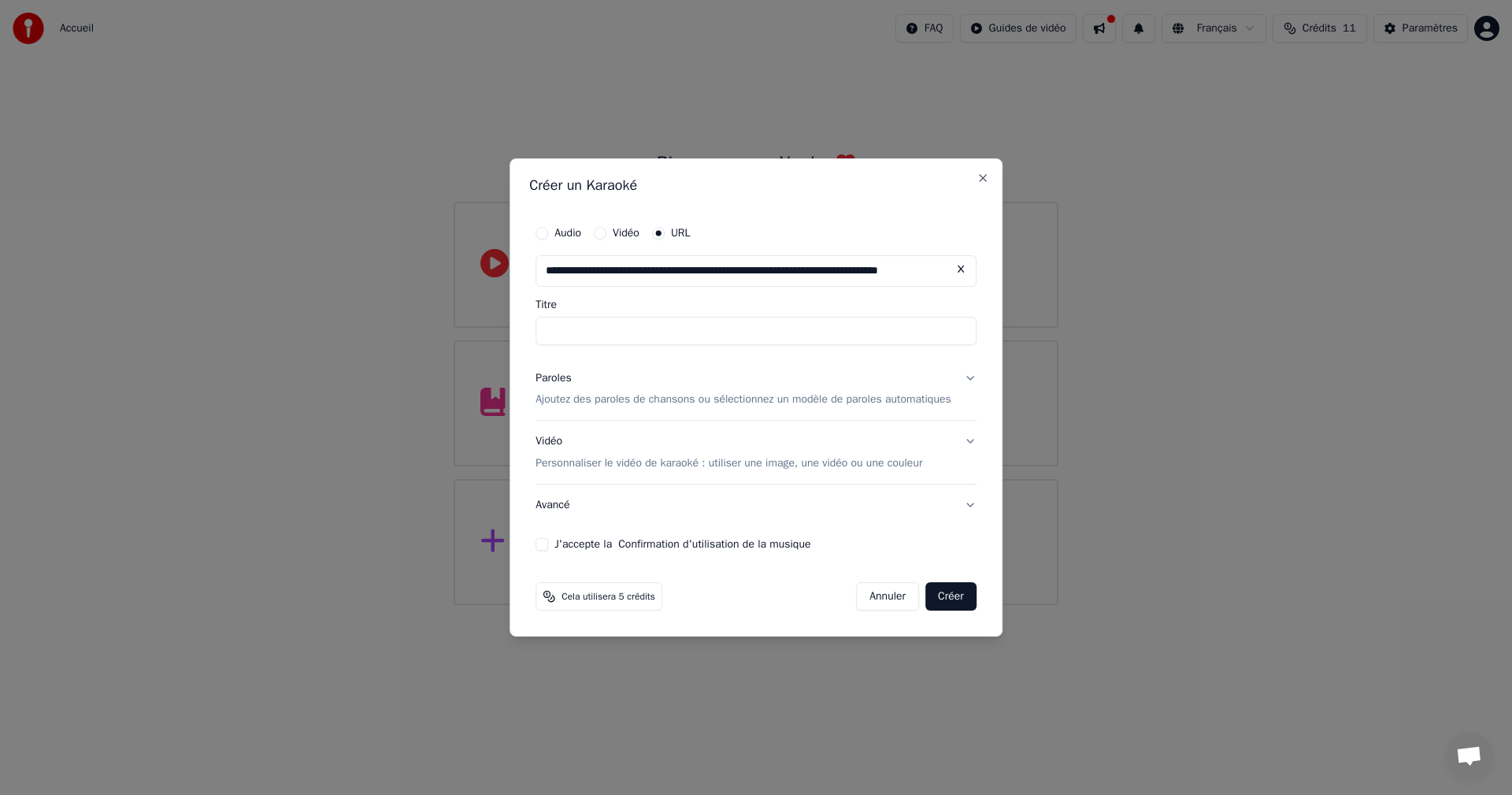 click on "Titre" at bounding box center (756, 331) 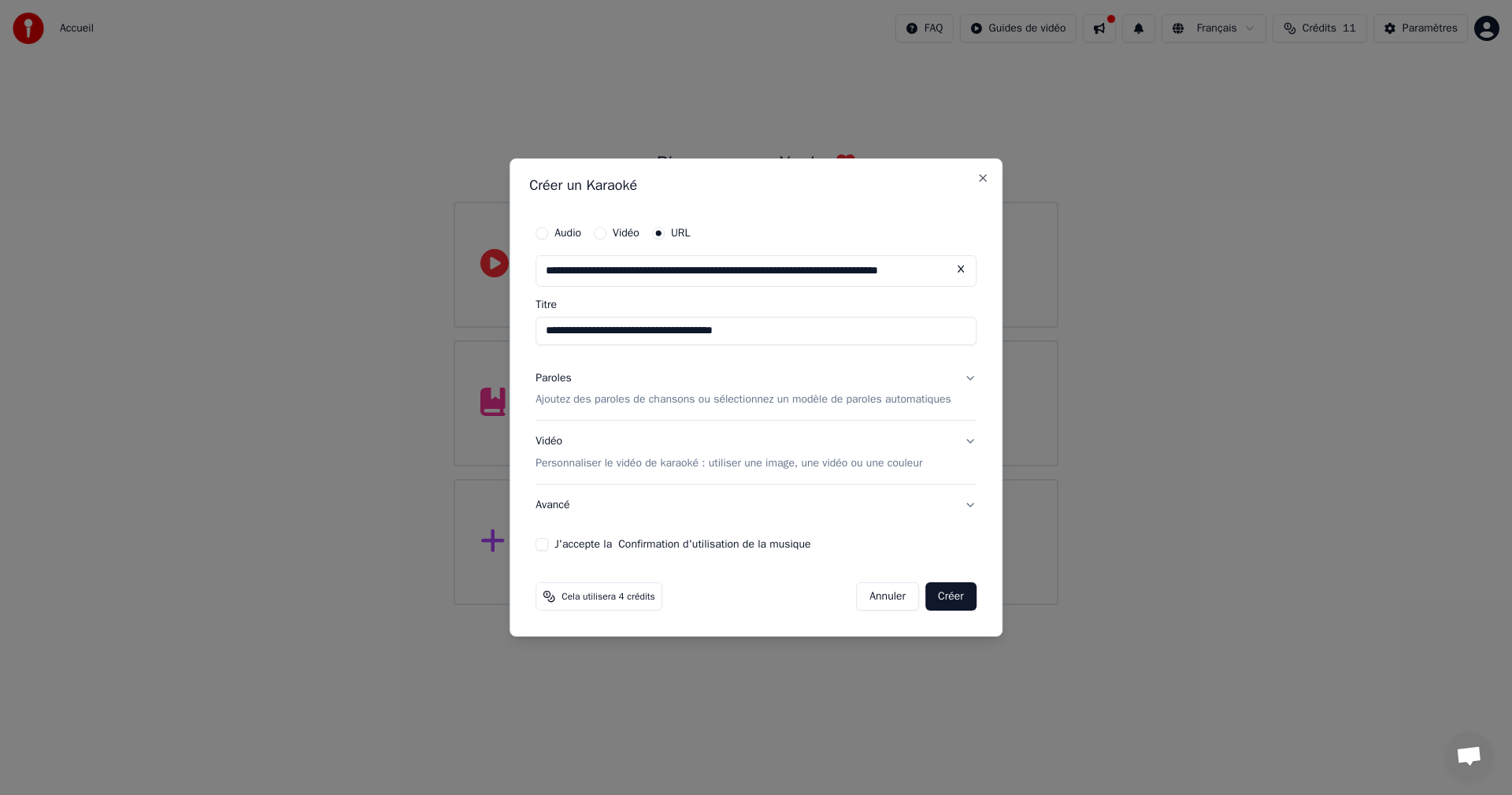 drag, startPoint x: 799, startPoint y: 329, endPoint x: 506, endPoint y: 358, distance: 294.43166 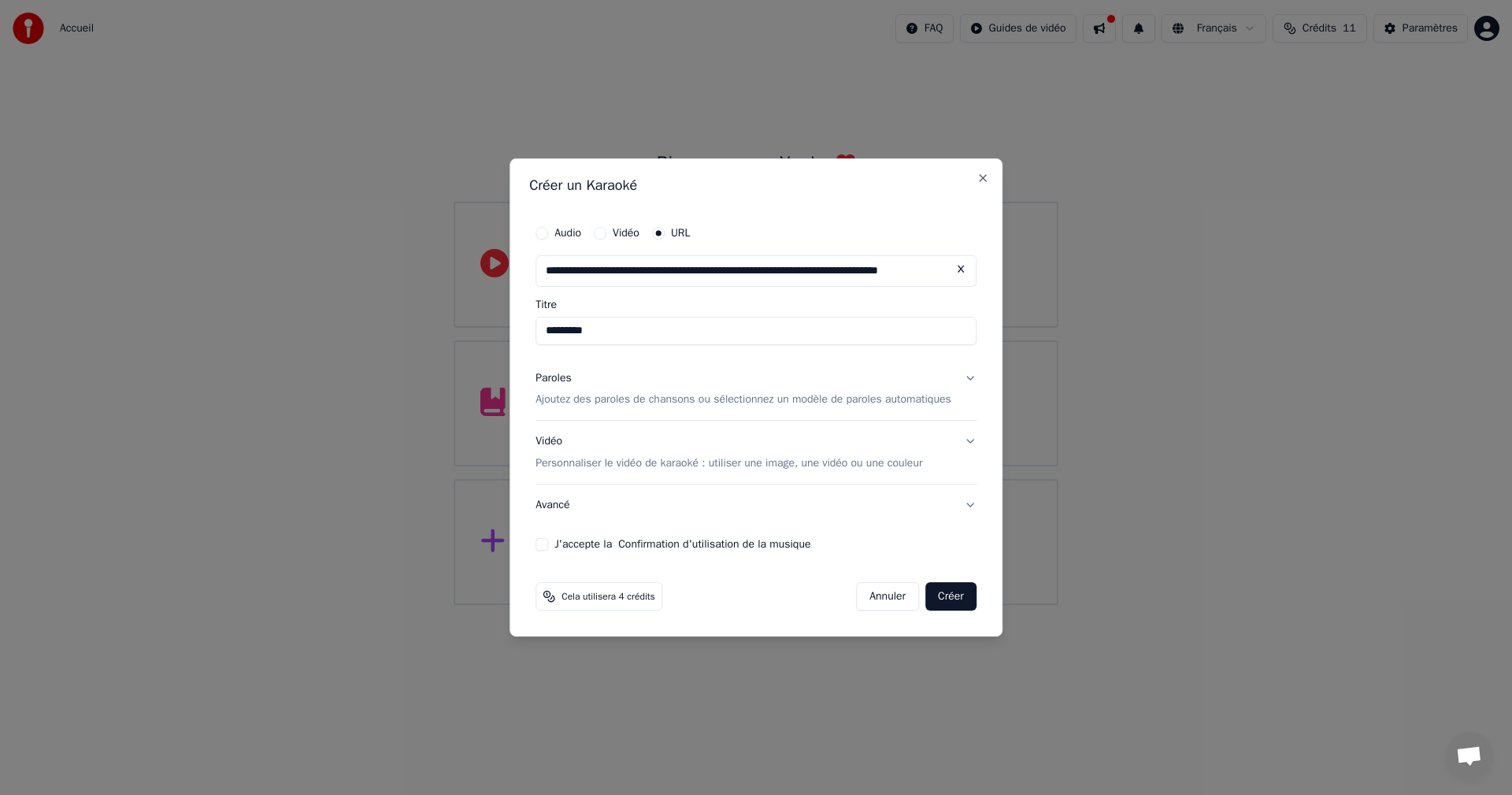 type on "*********" 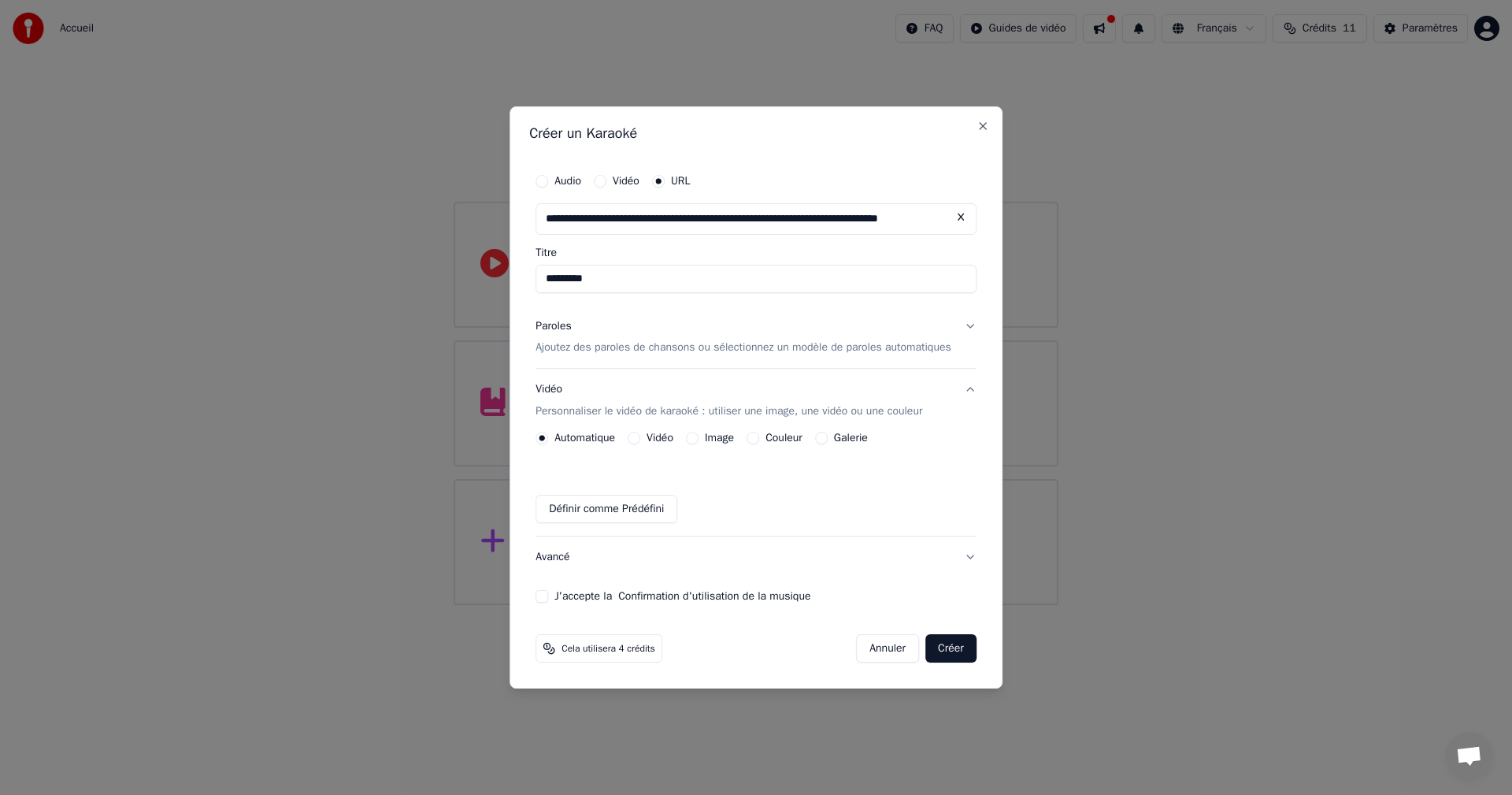 click on "J'accepte la   Confirmation d'utilisation de la musique" at bounding box center (542, 596) 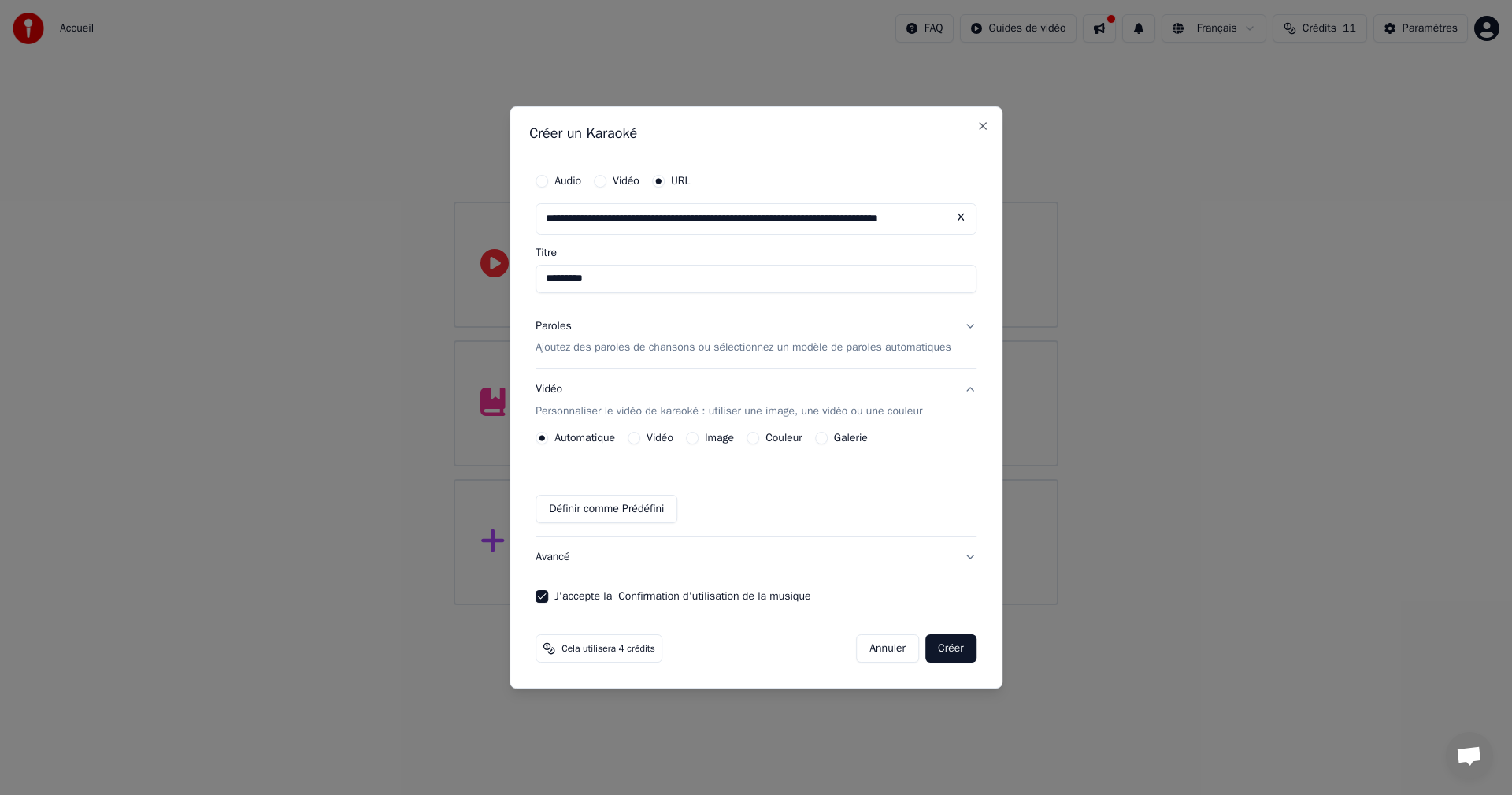 click on "Ajoutez des paroles de chansons ou sélectionnez un modèle de paroles automatiques" at bounding box center [743, 348] 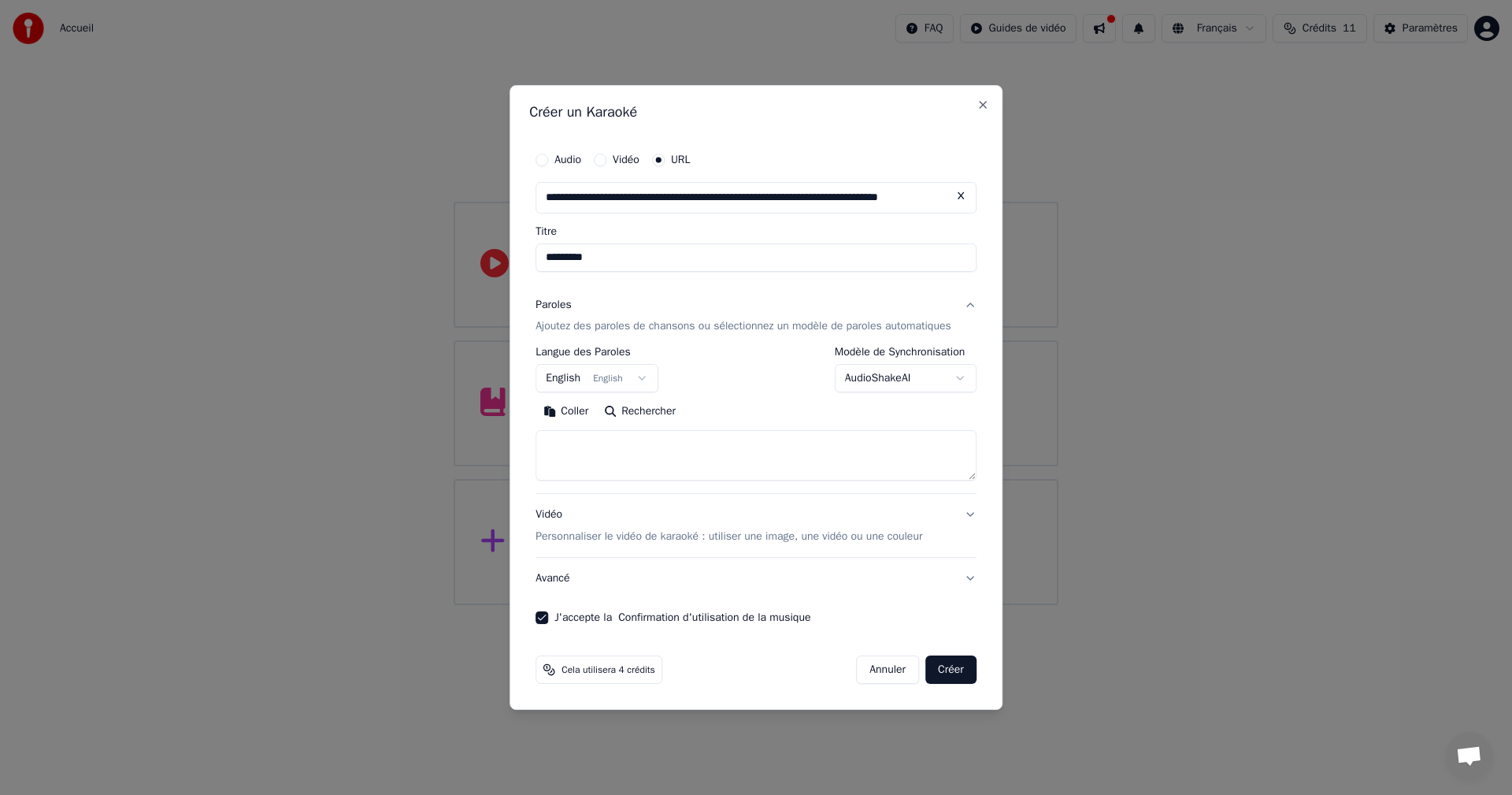 click on "**********" at bounding box center [756, 303] 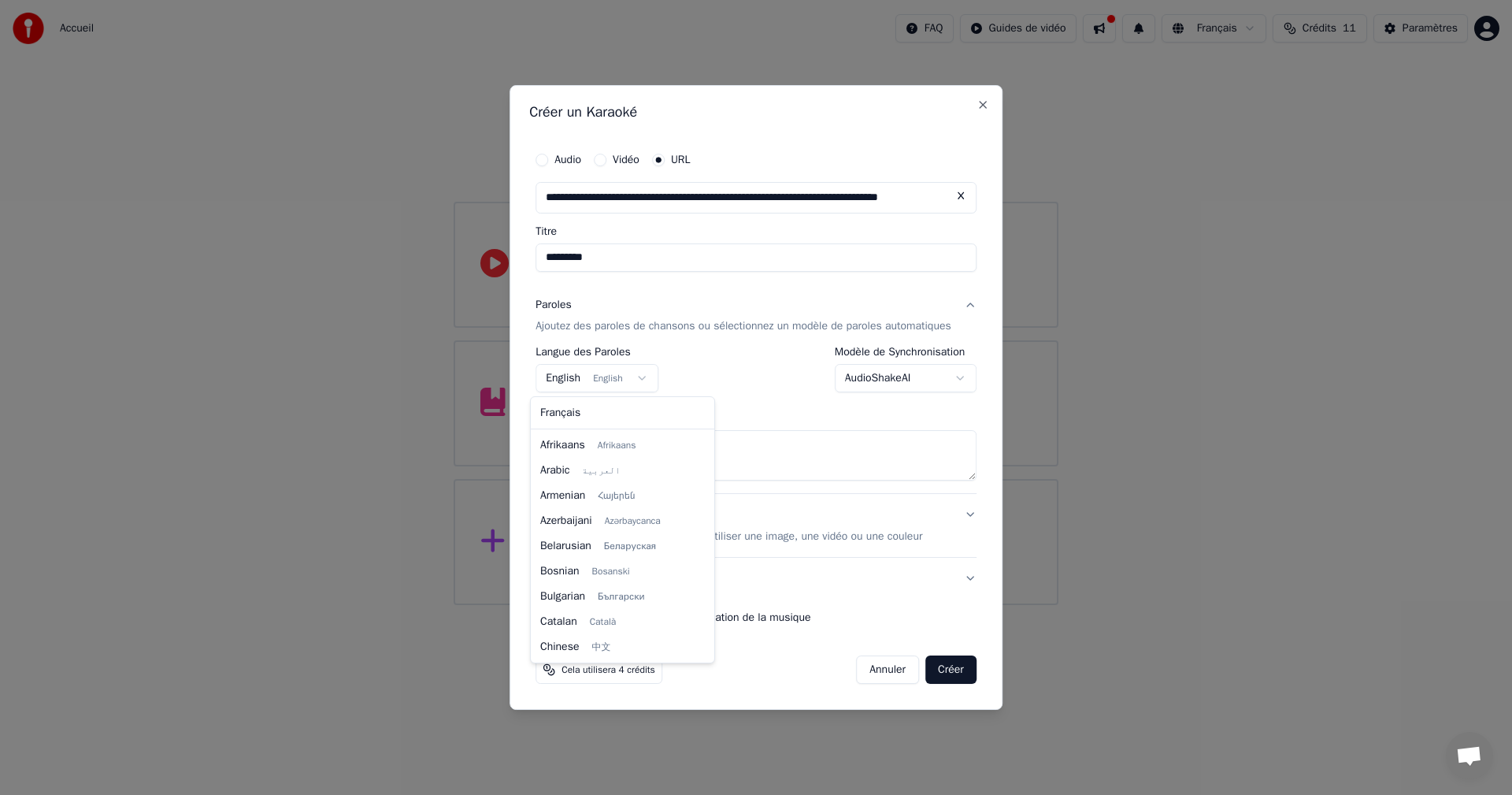 scroll, scrollTop: 126, scrollLeft: 0, axis: vertical 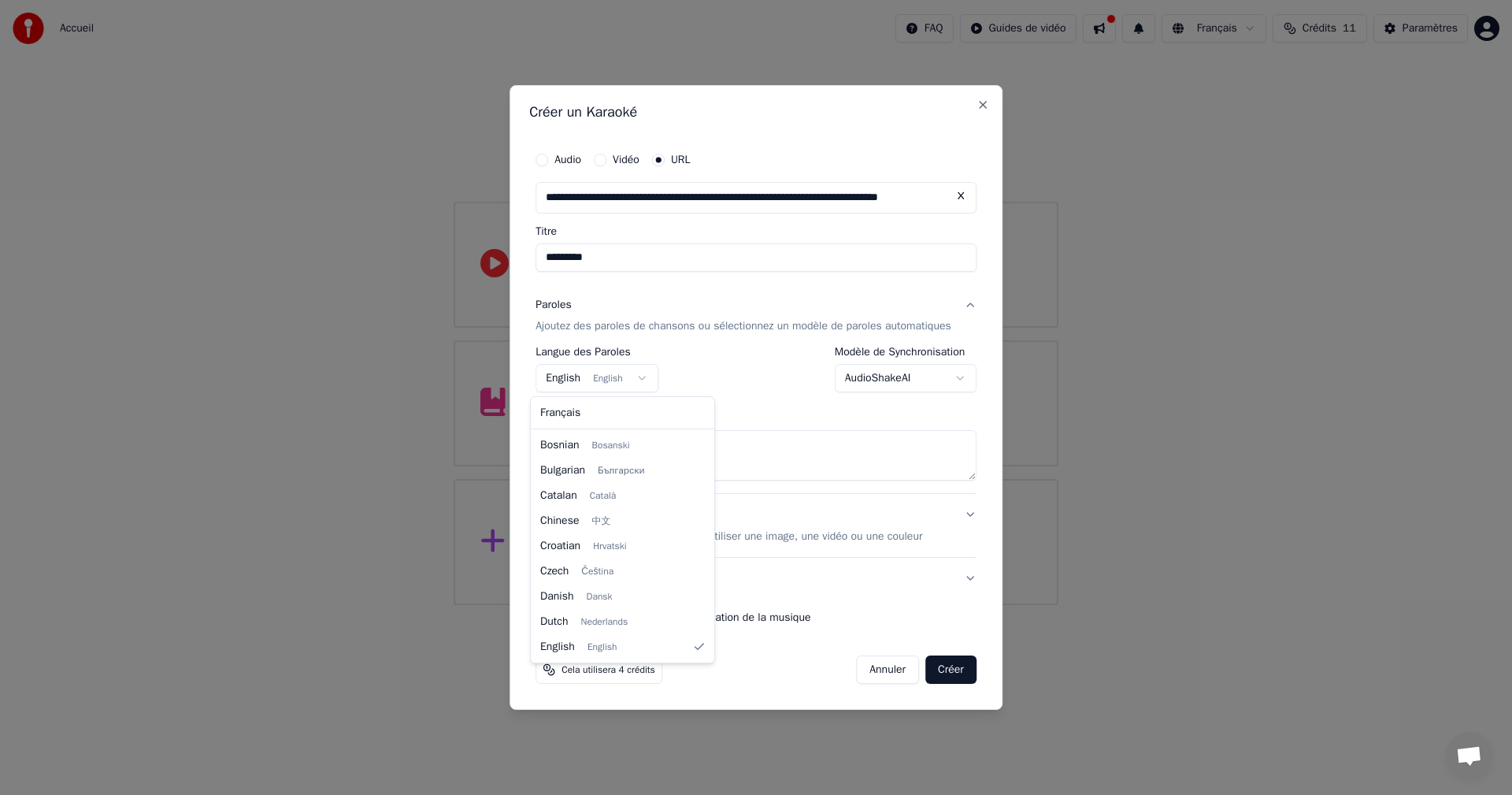 select on "**" 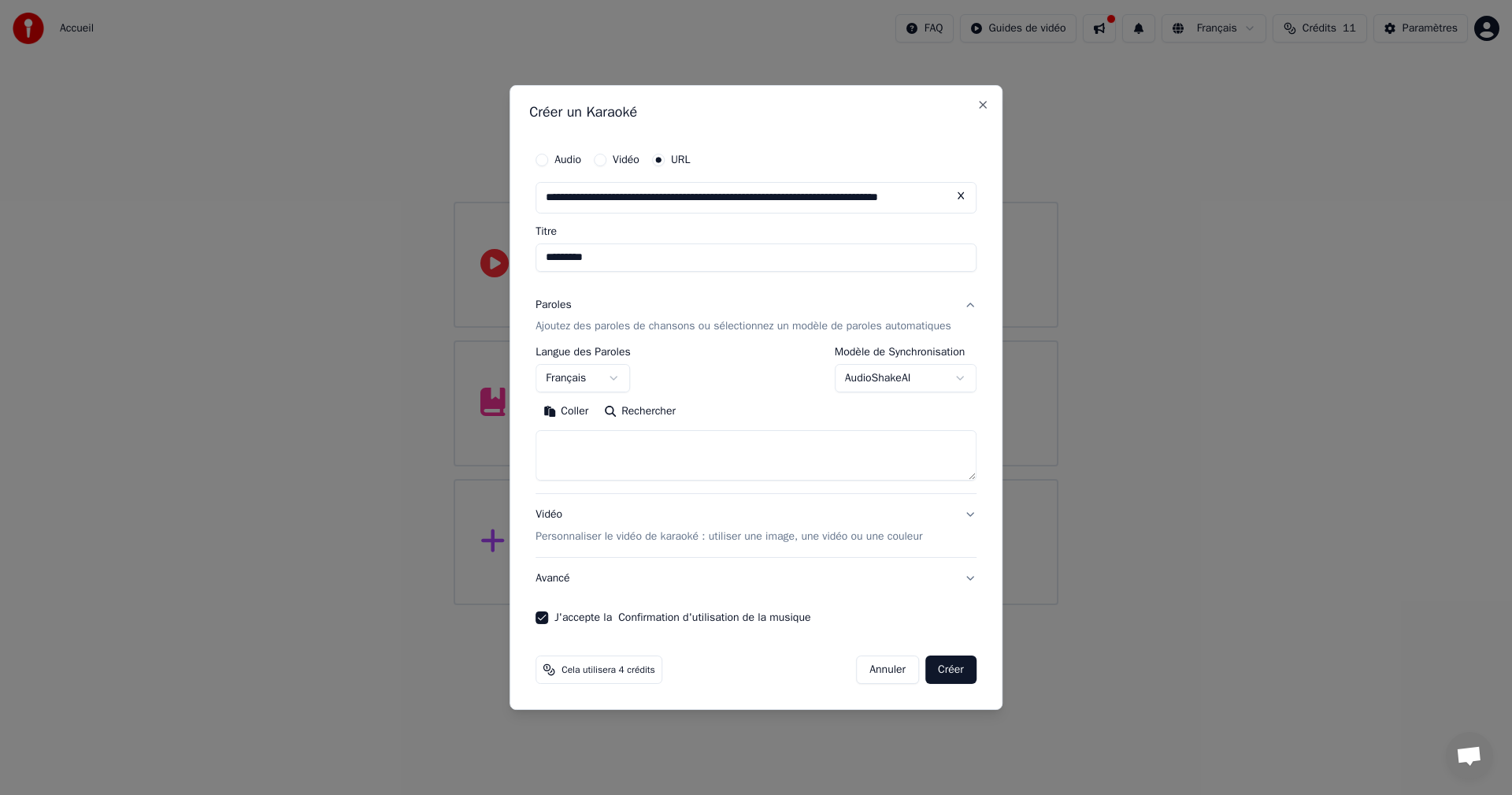 click on "Coller" at bounding box center [565, 412] 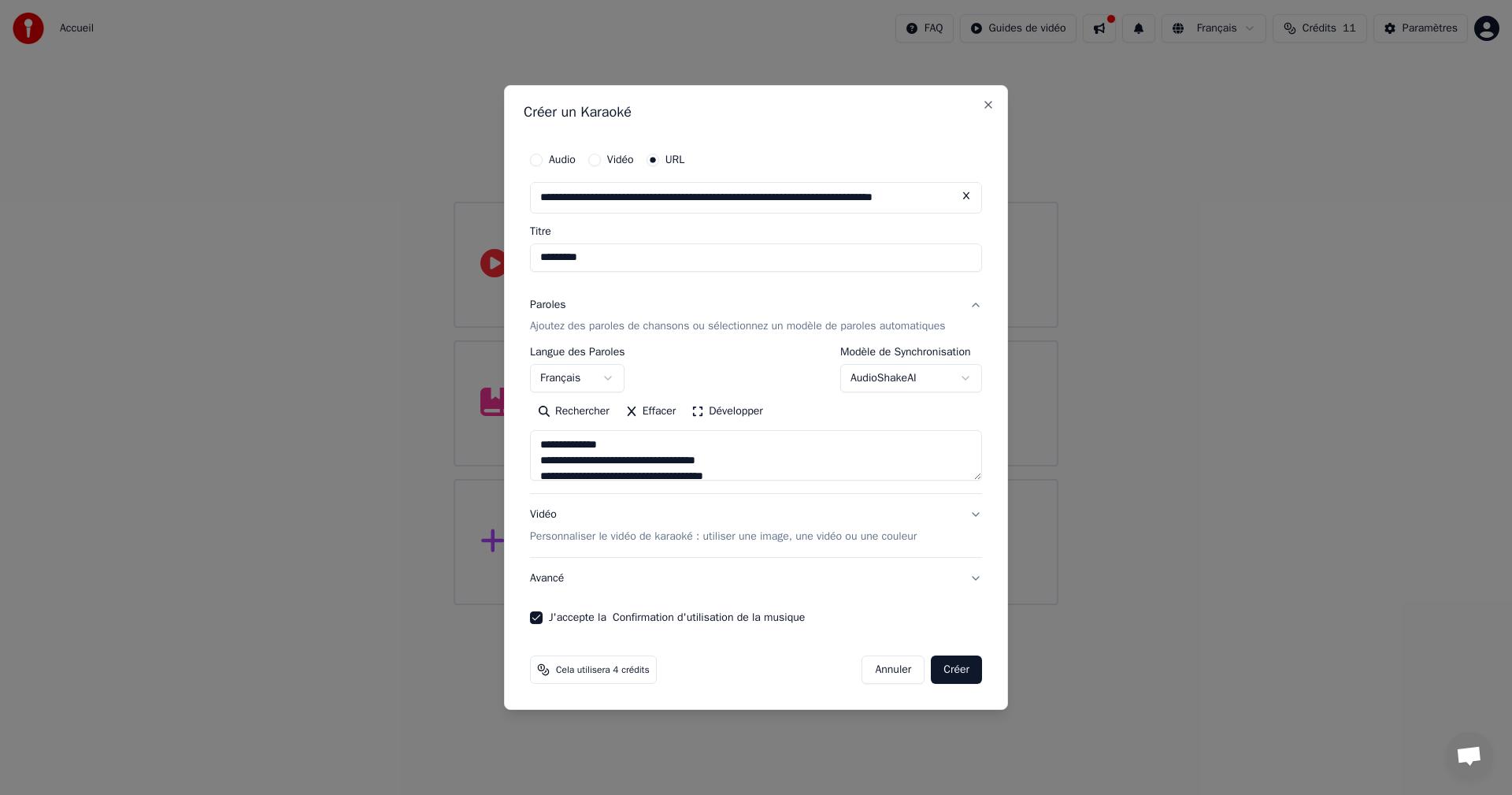 click on "Créer" at bounding box center (956, 670) 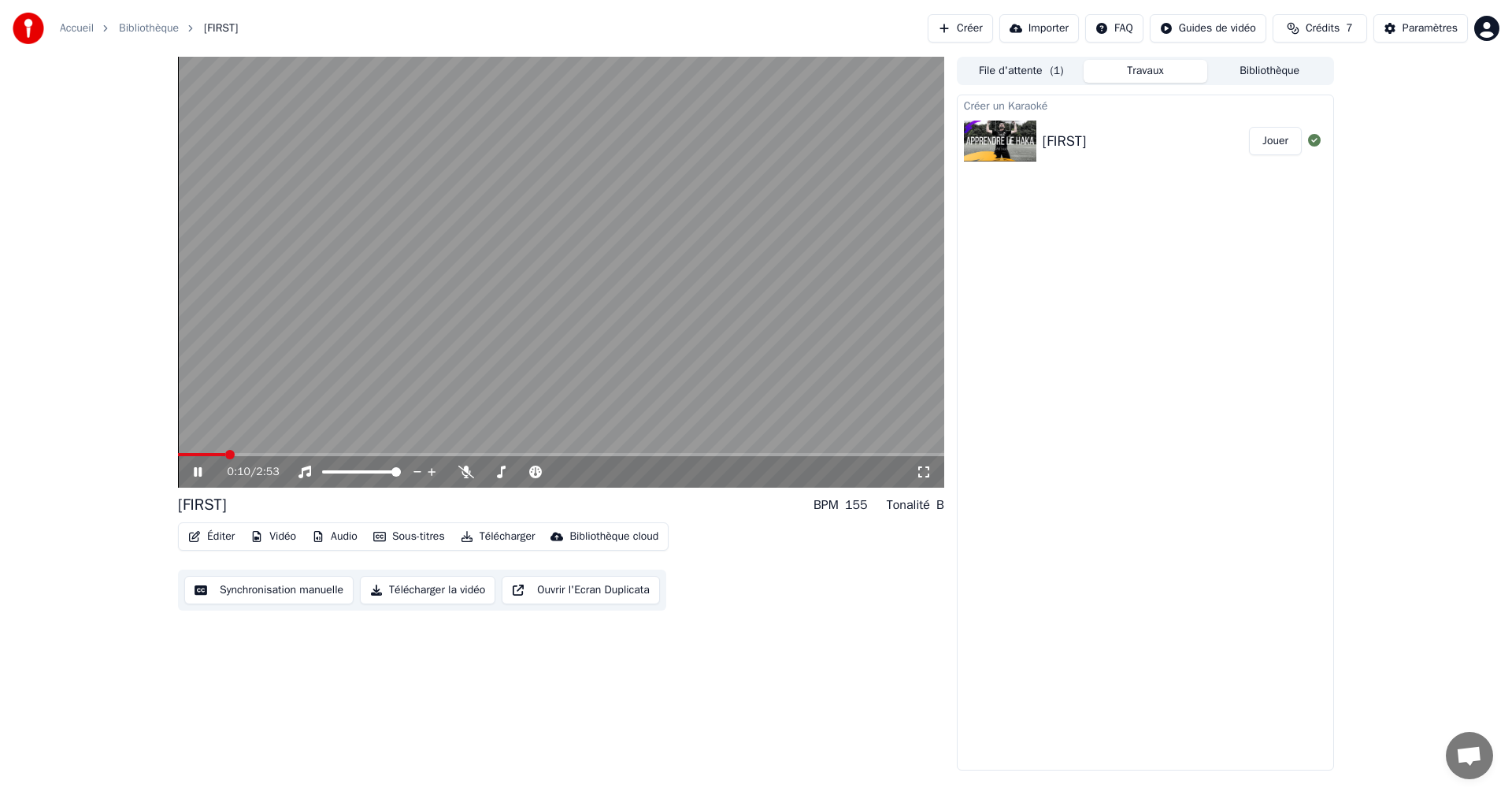 click 